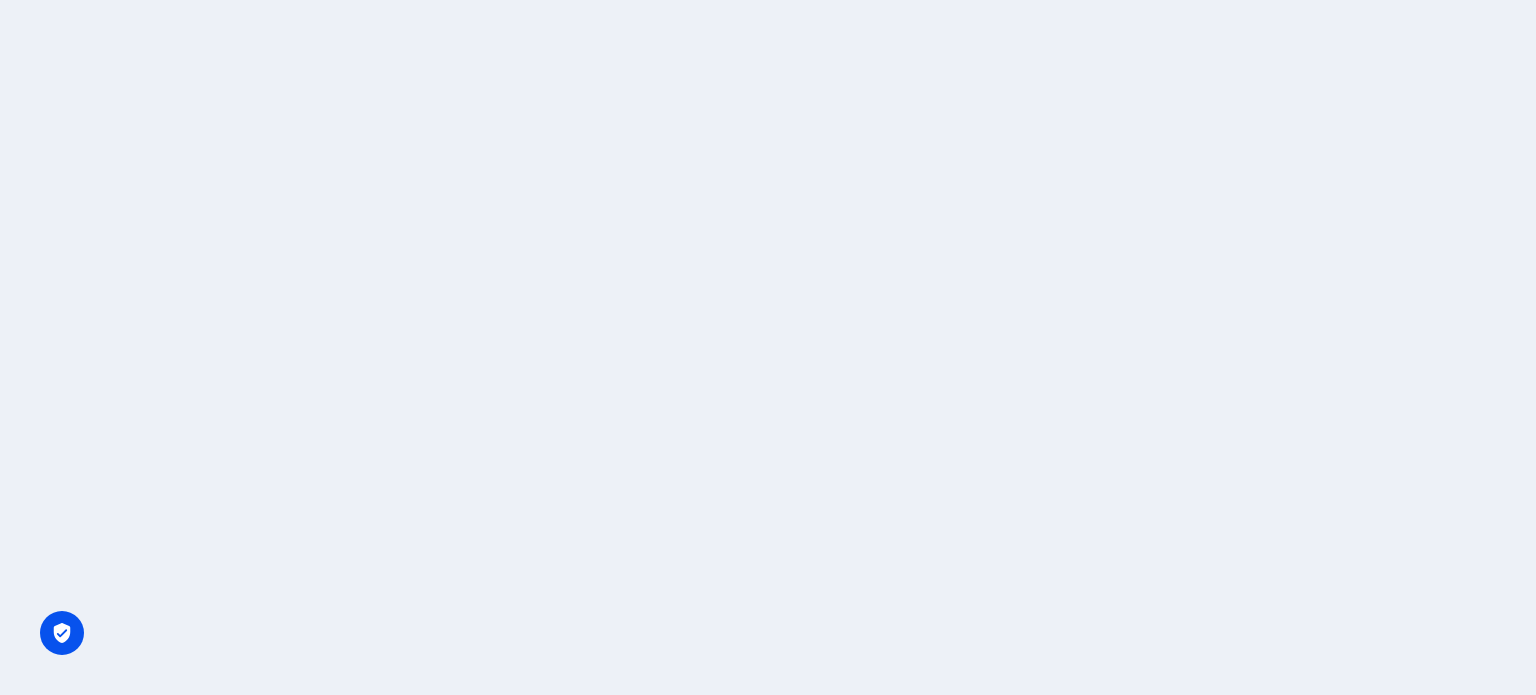 scroll, scrollTop: 0, scrollLeft: 0, axis: both 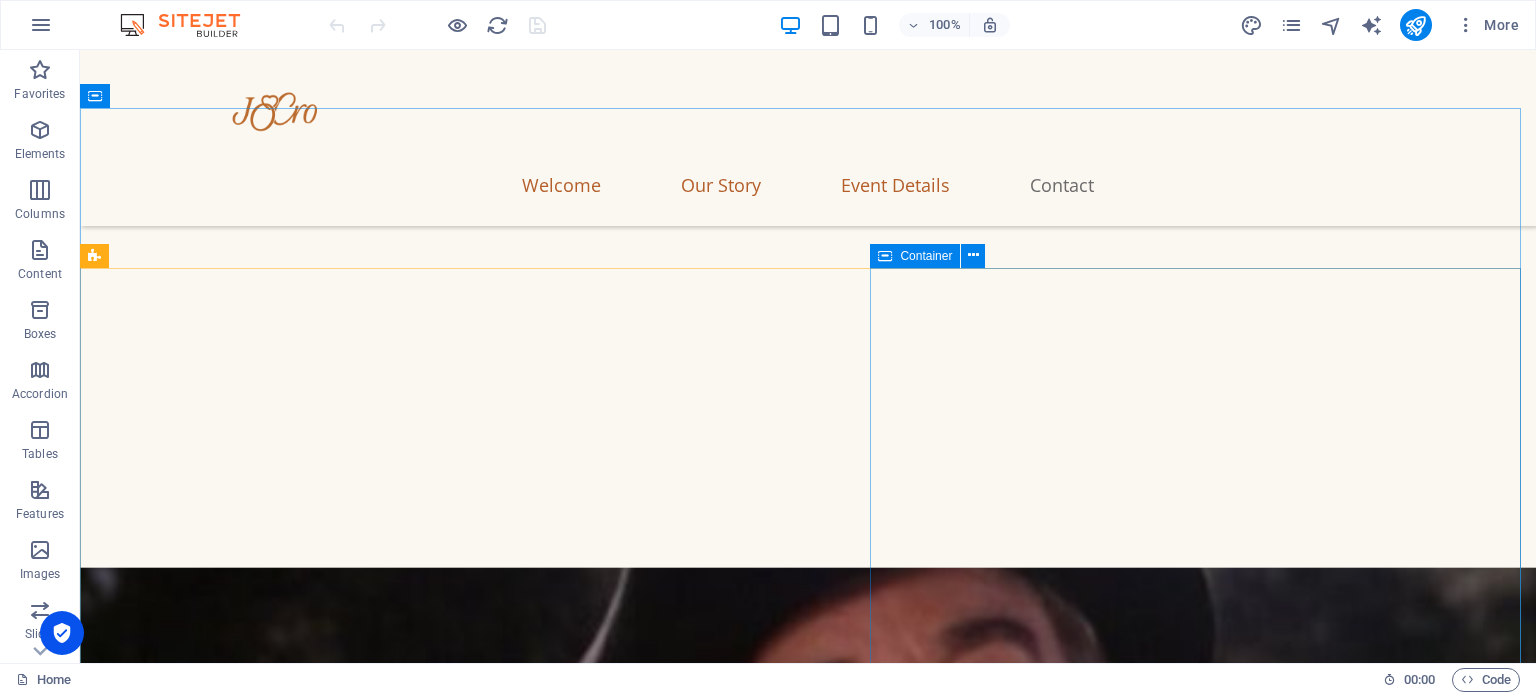 click at bounding box center [885, 256] 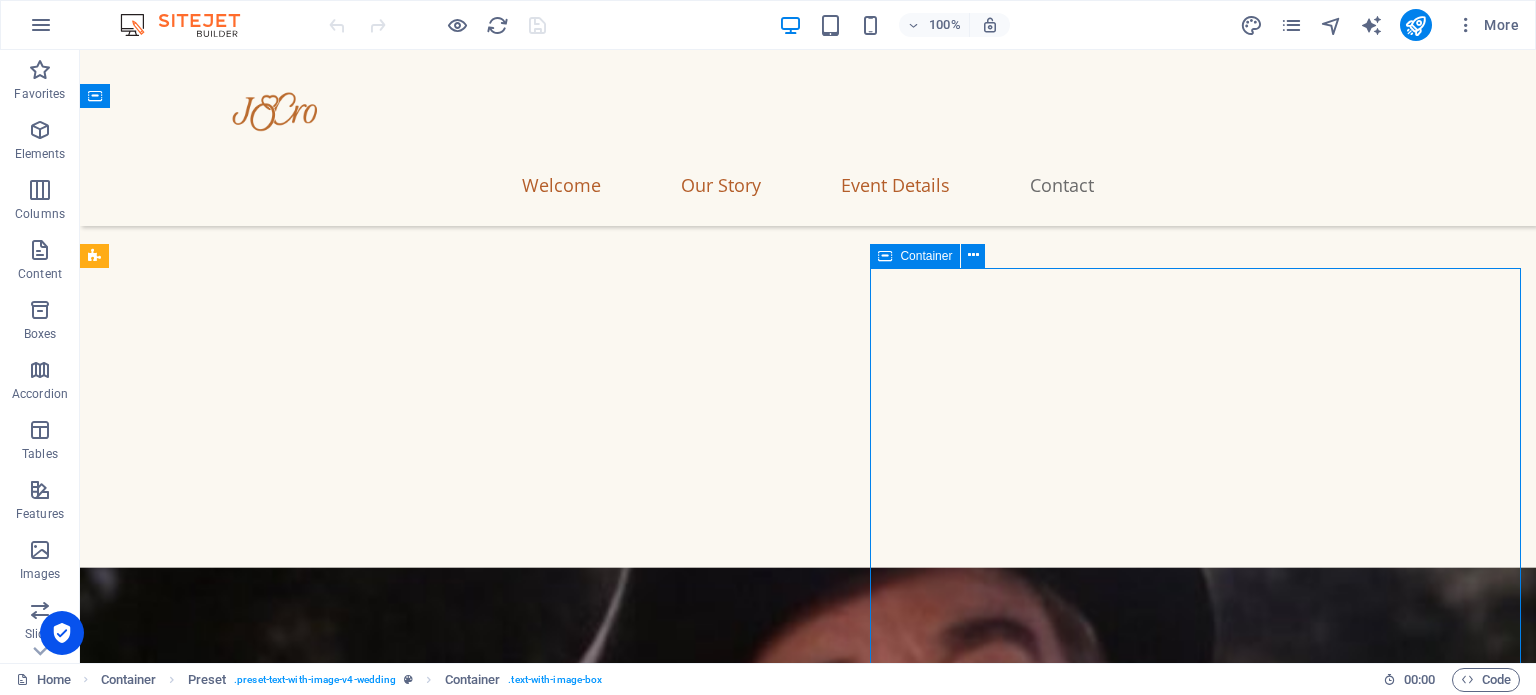click at bounding box center [885, 256] 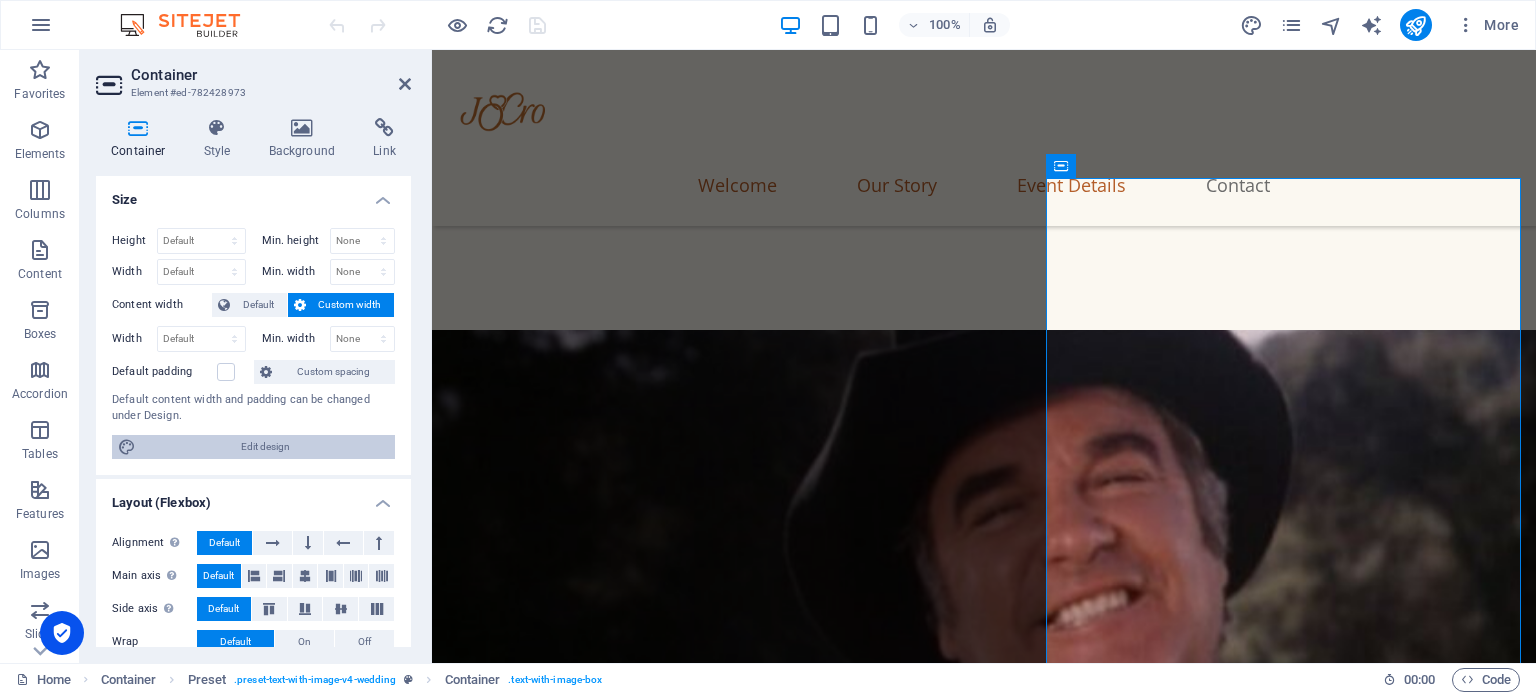 click on "Edit design" at bounding box center [265, 447] 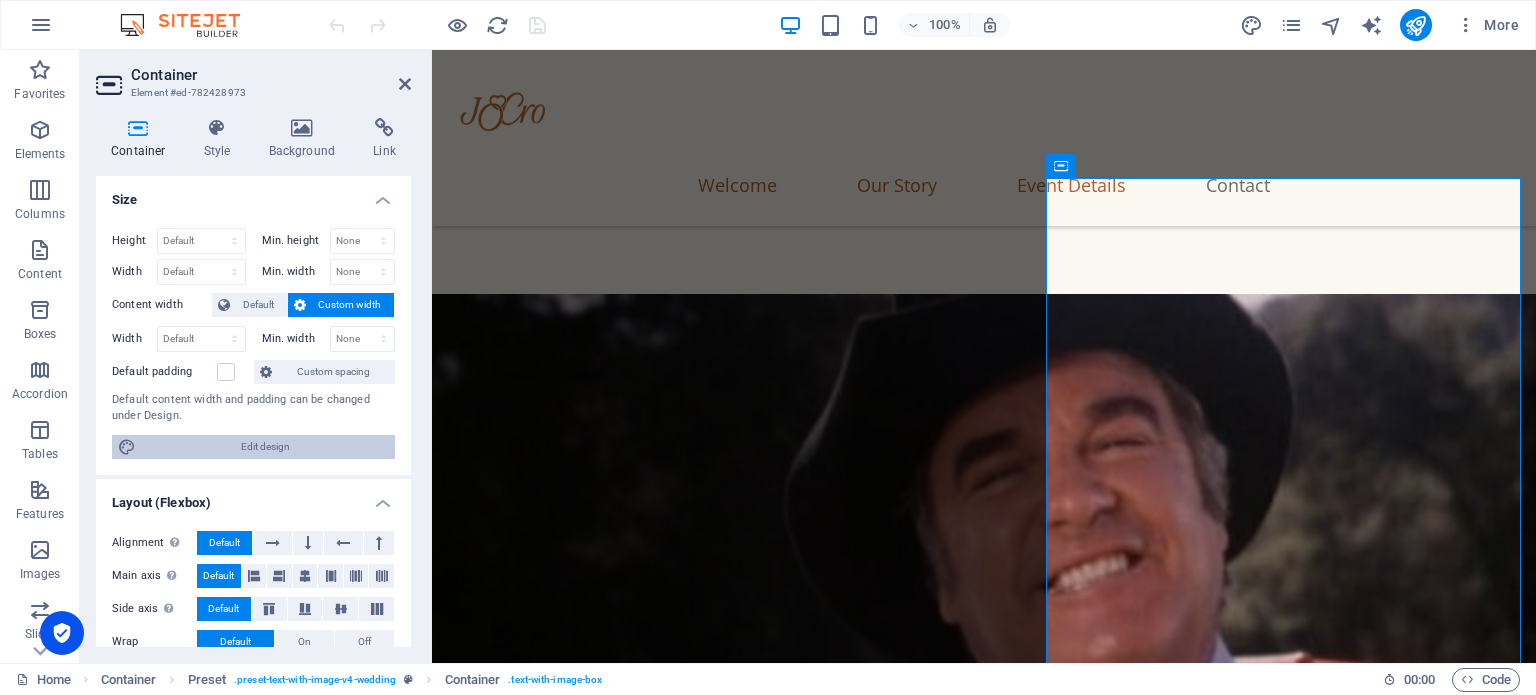 select on "px" 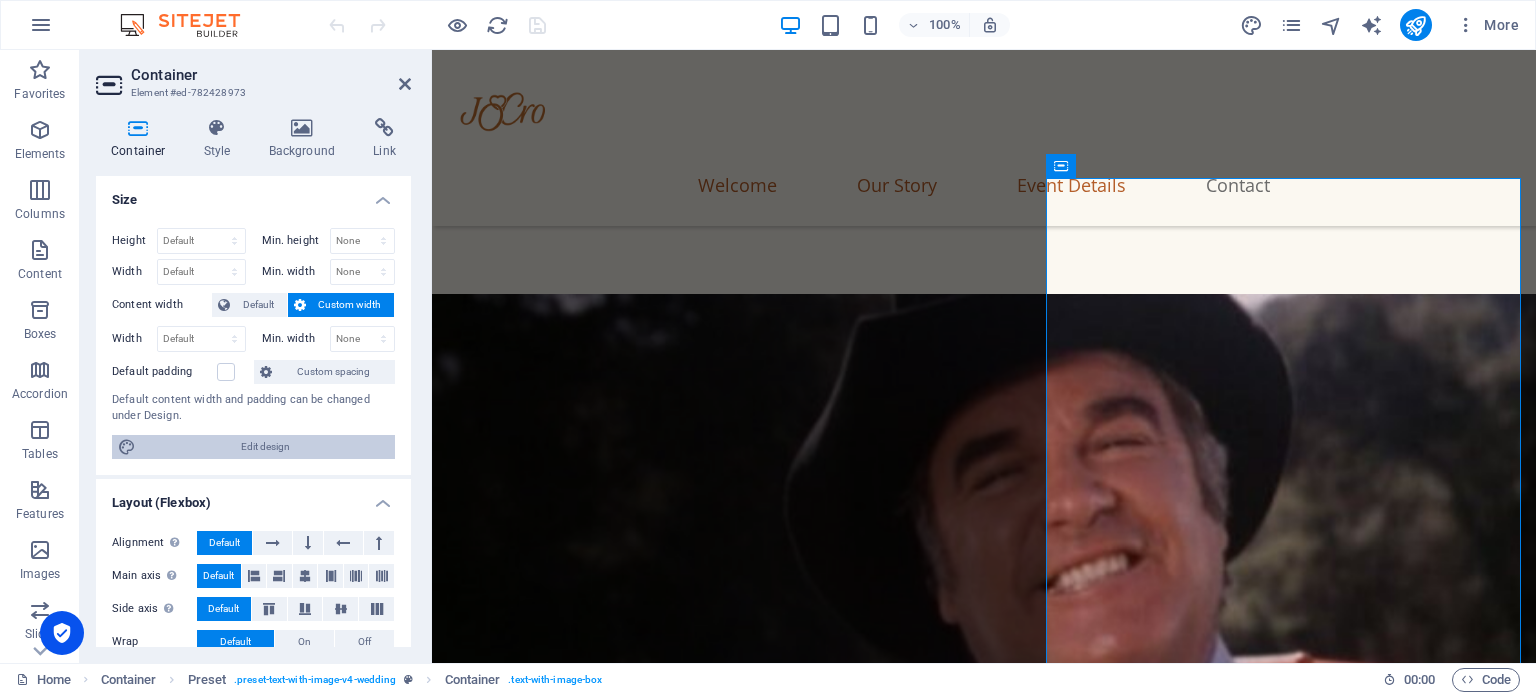 select on "300" 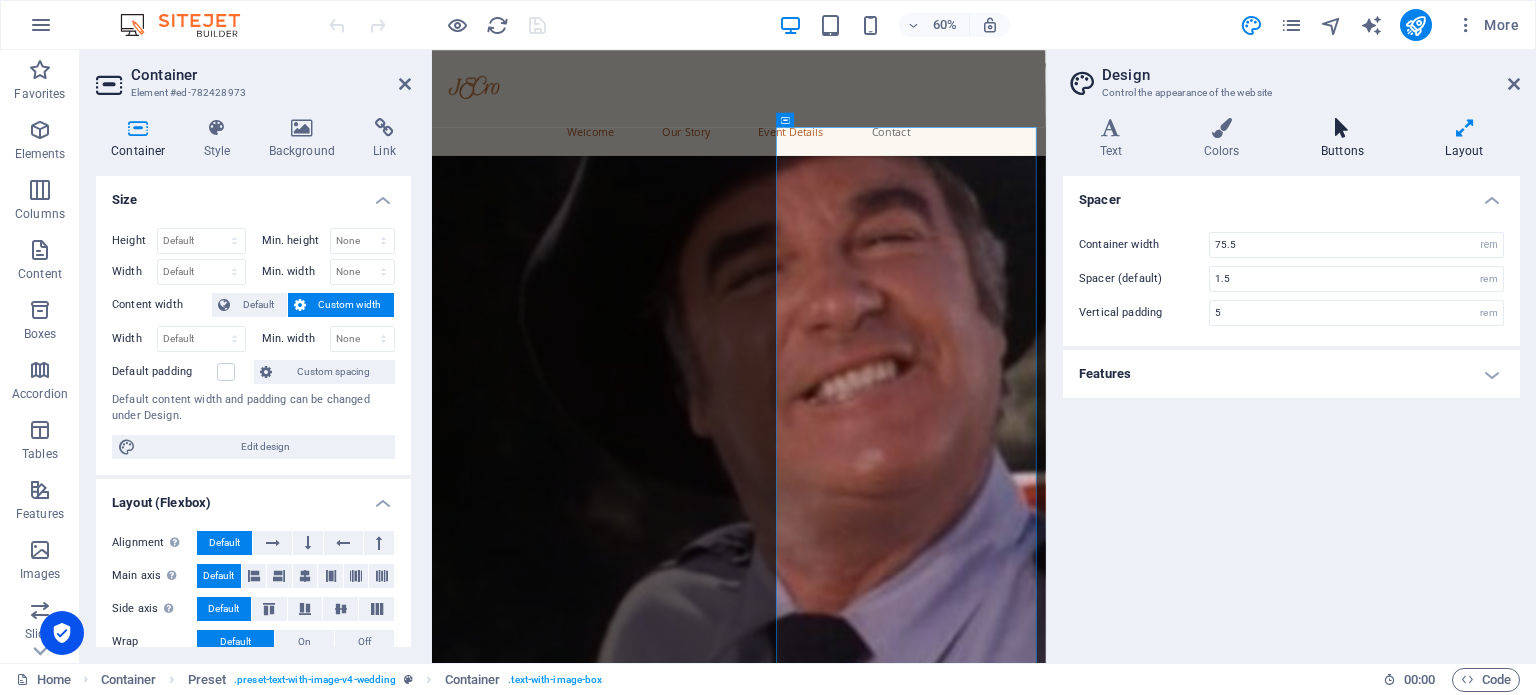 click at bounding box center (1342, 128) 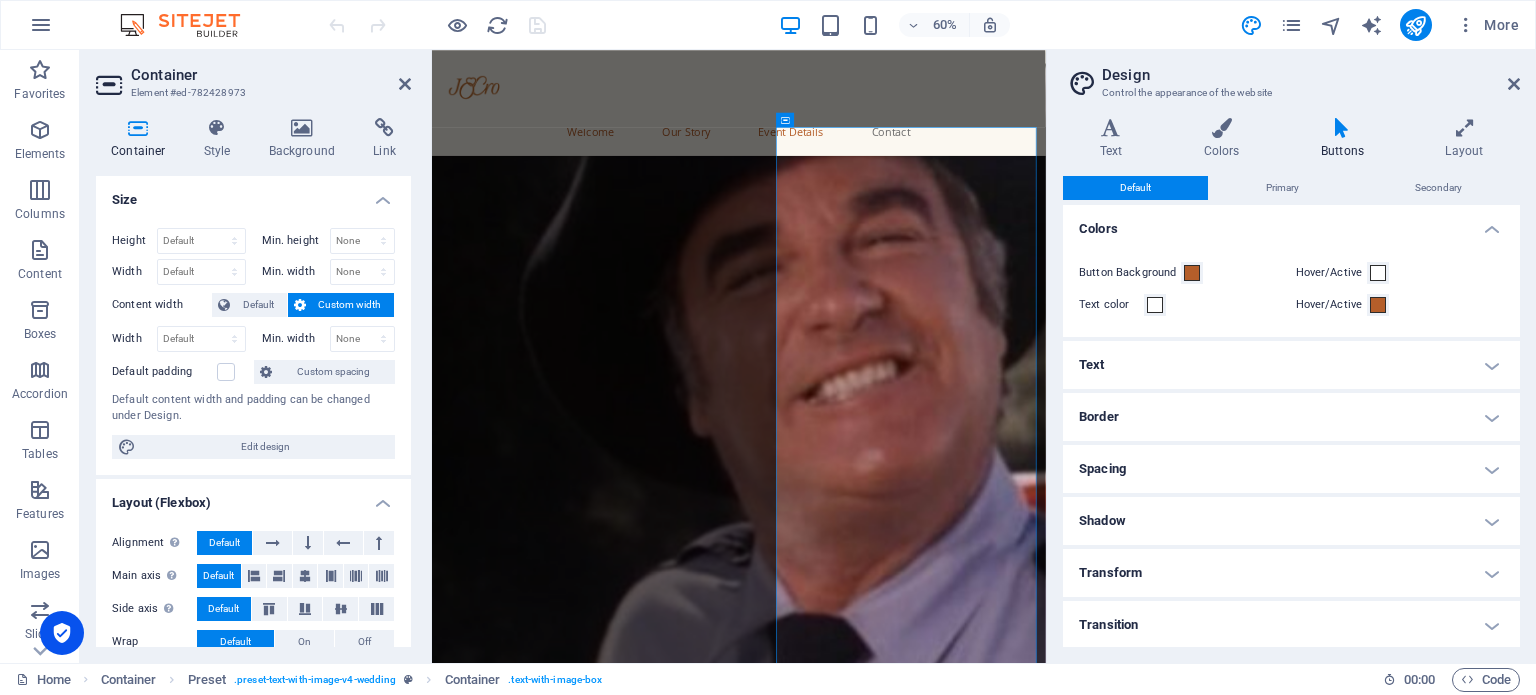 scroll, scrollTop: 0, scrollLeft: 0, axis: both 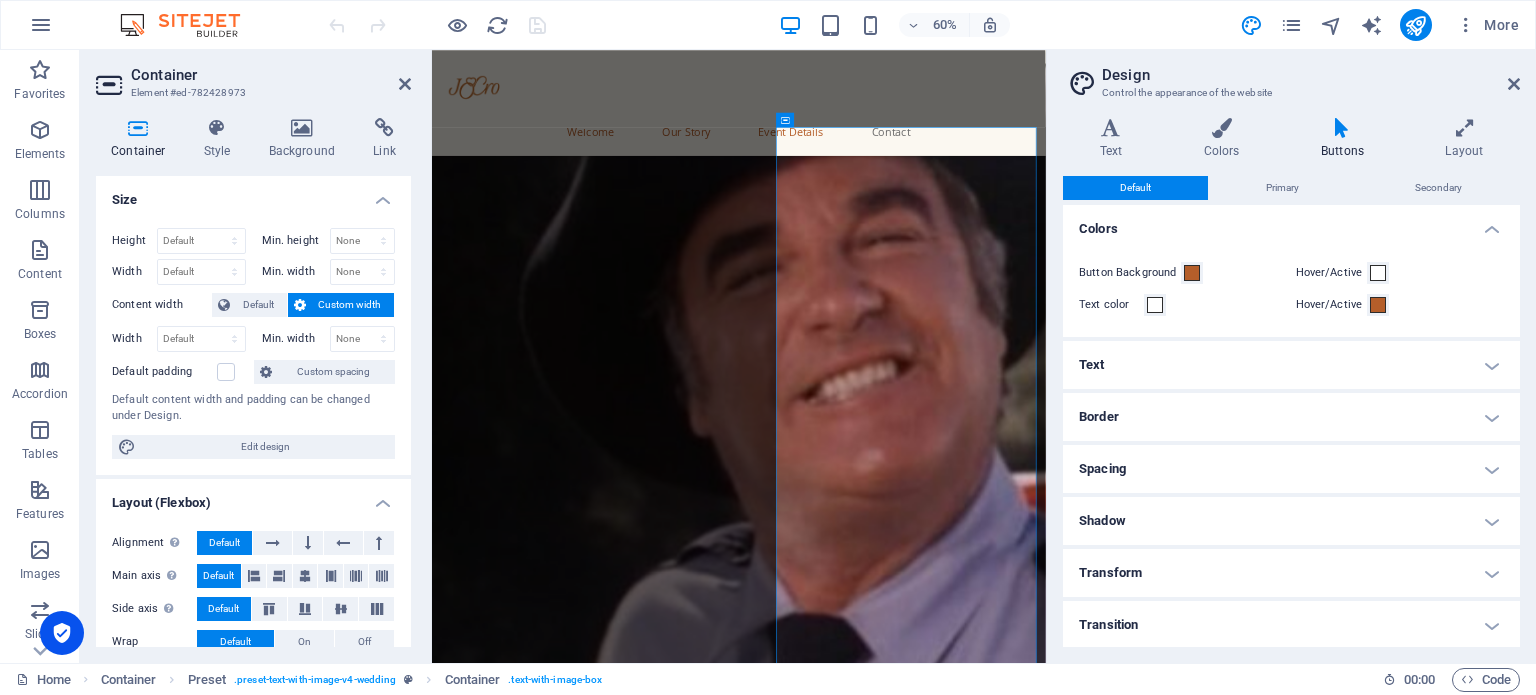 click on "Design" at bounding box center [1311, 75] 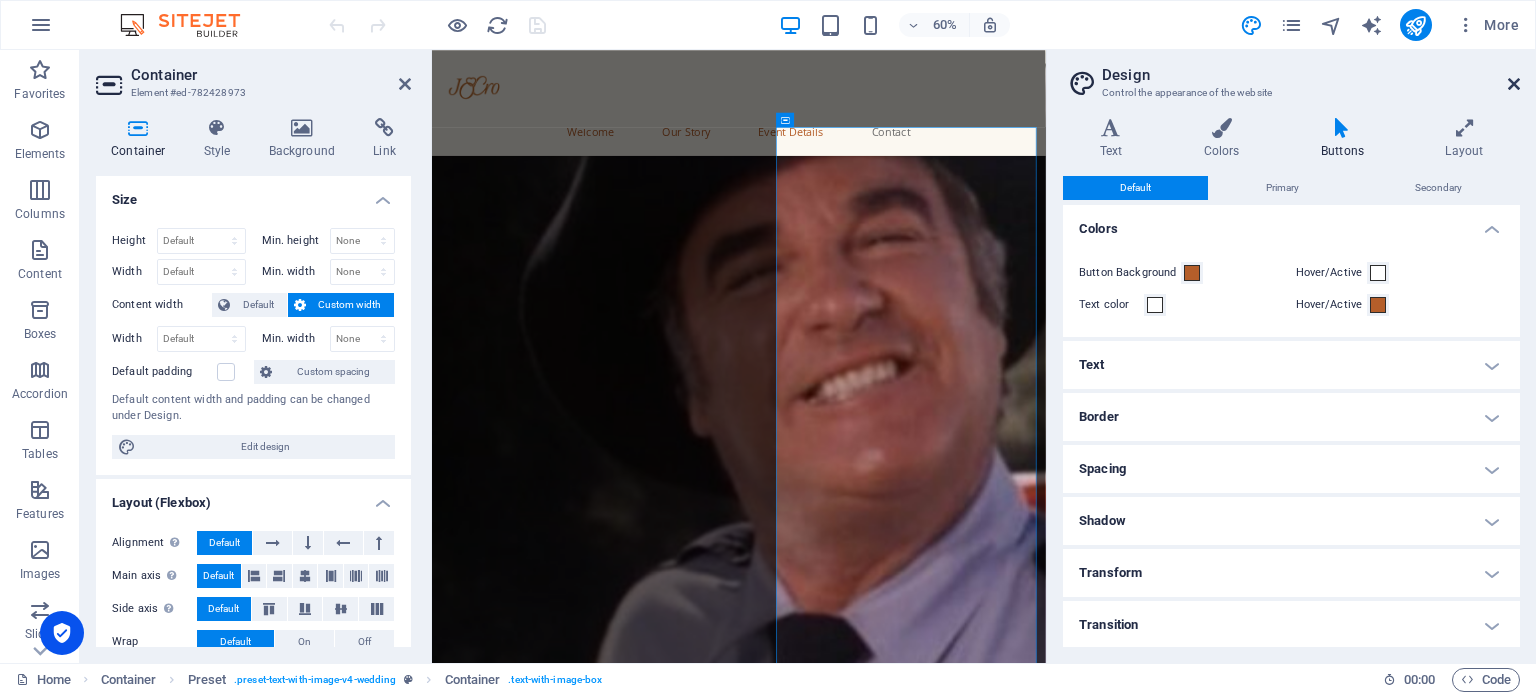 click at bounding box center [1514, 84] 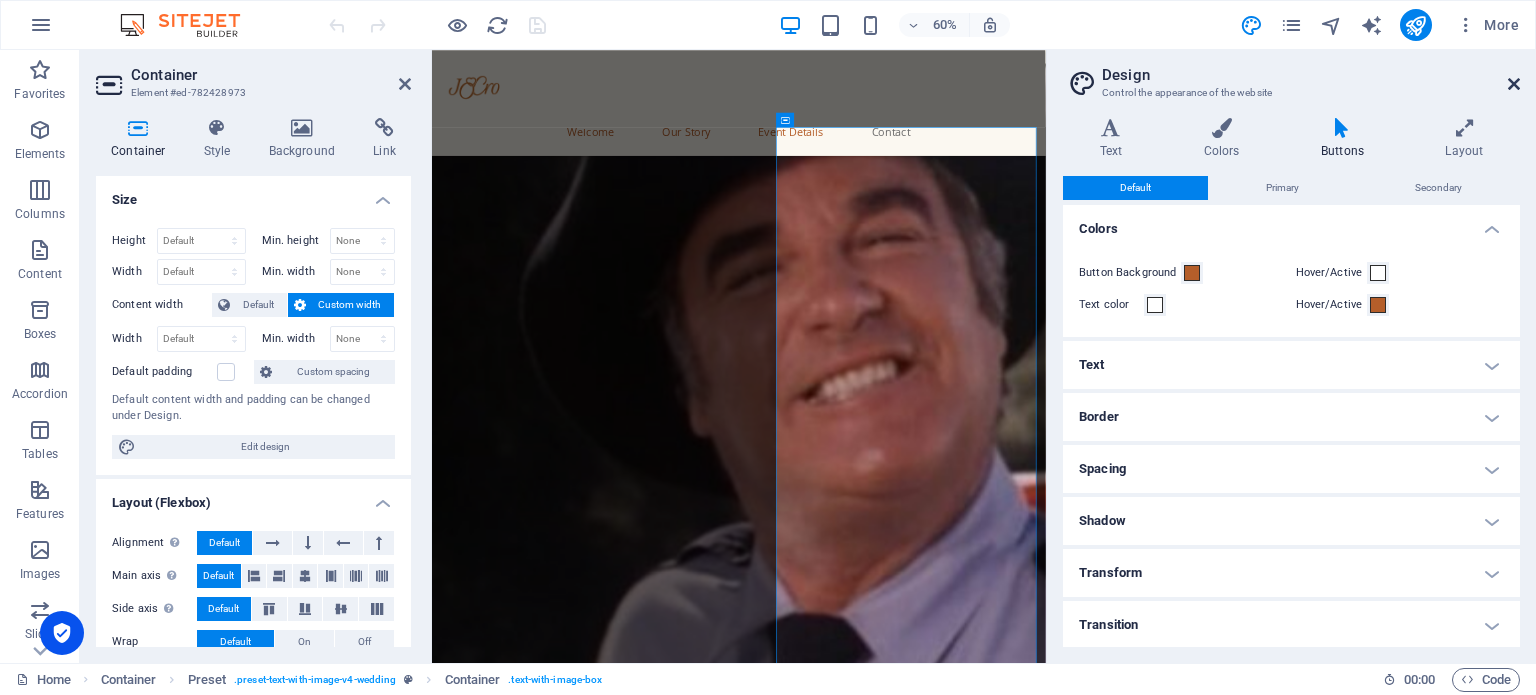 scroll, scrollTop: 2624, scrollLeft: 0, axis: vertical 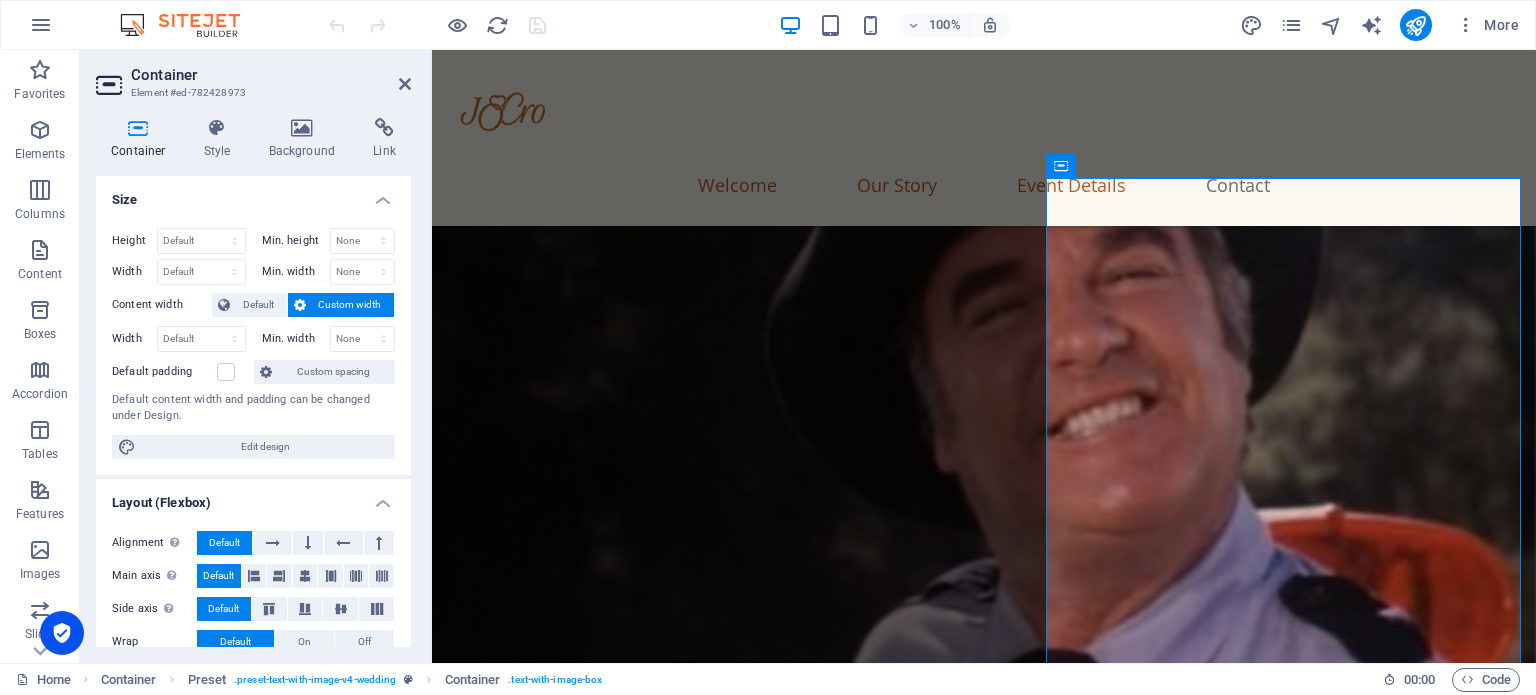 click on "Container Element #ed-782428973
Container Style Background Link Size Height Default px rem % vh vw Min. height None px rem % vh vw Width Default px rem % em vh vw Min. width None px rem % vh vw Content width Default Custom width Width Default px rem % em vh vw Min. width None px rem % vh vw Default padding Custom spacing Default content width and padding can be changed under Design. Edit design Layout (Flexbox) Alignment Determines the flex direction. Default Main axis Determine how elements should behave along the main axis inside this container (justify content). Default Side axis Control the vertical direction of the element inside of the container (align items). Default Wrap Default On Off Fill Controls the distances and direction of elements on the y-axis across several lines (align content). Default Accessibility ARIA helps assistive technologies (like screen readers) to understand the role, state, and behavior of web elements Role The ARIA role defines the purpose of an element.  None" at bounding box center [256, 356] 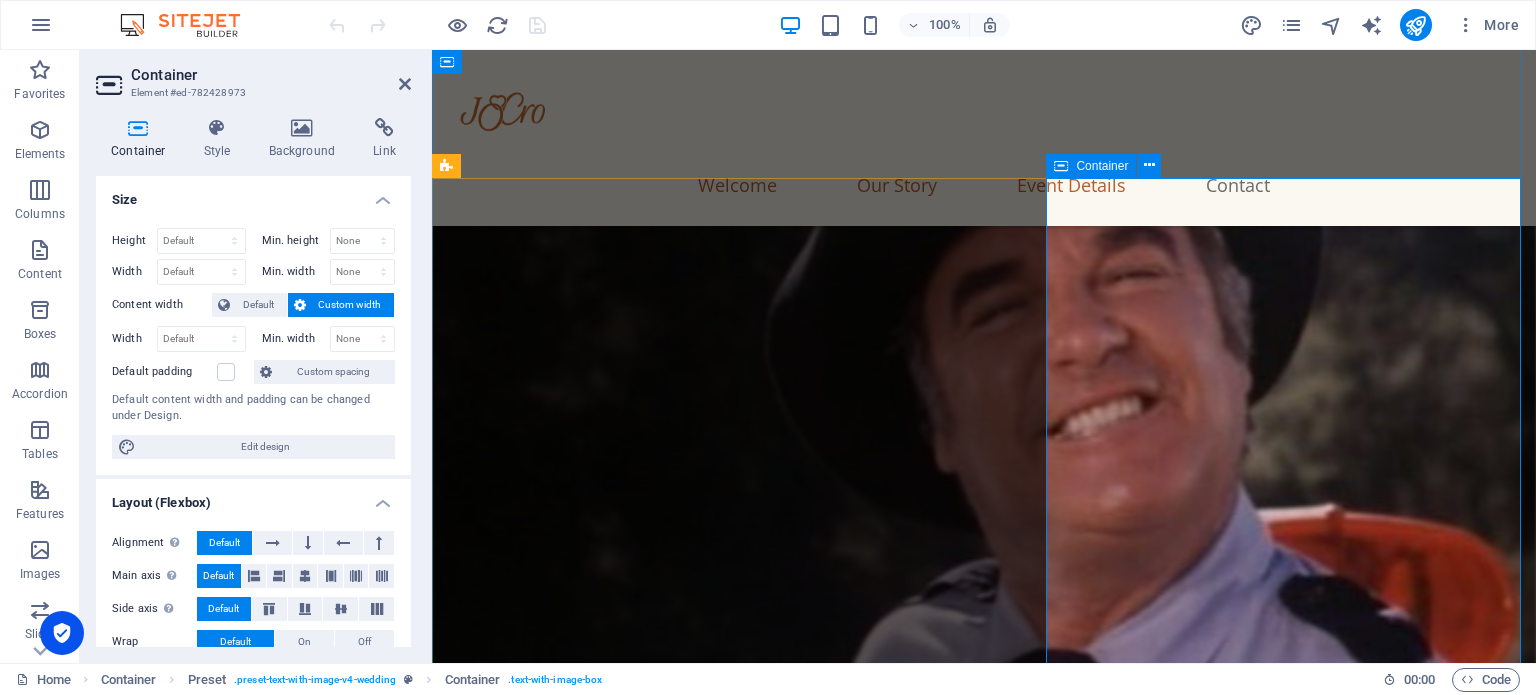 click at bounding box center [1061, 166] 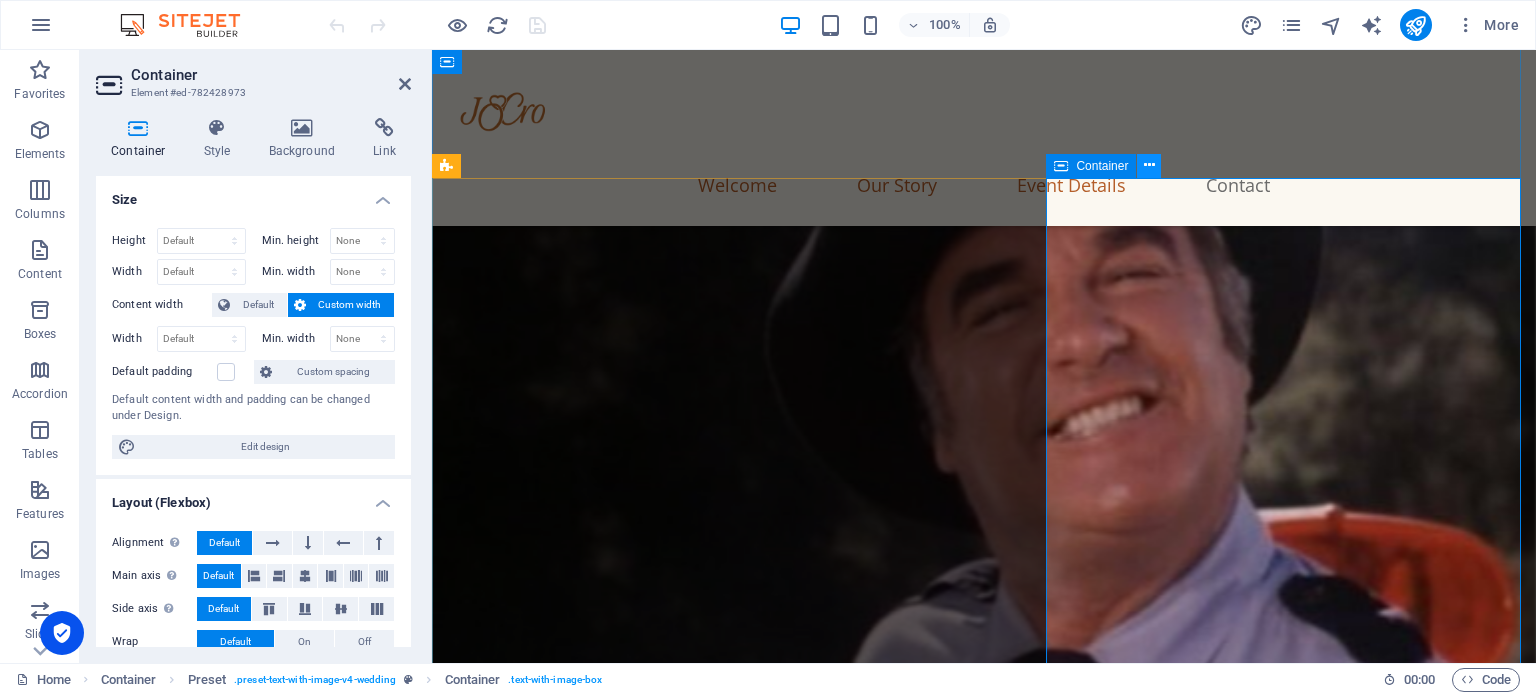 click at bounding box center [1149, 165] 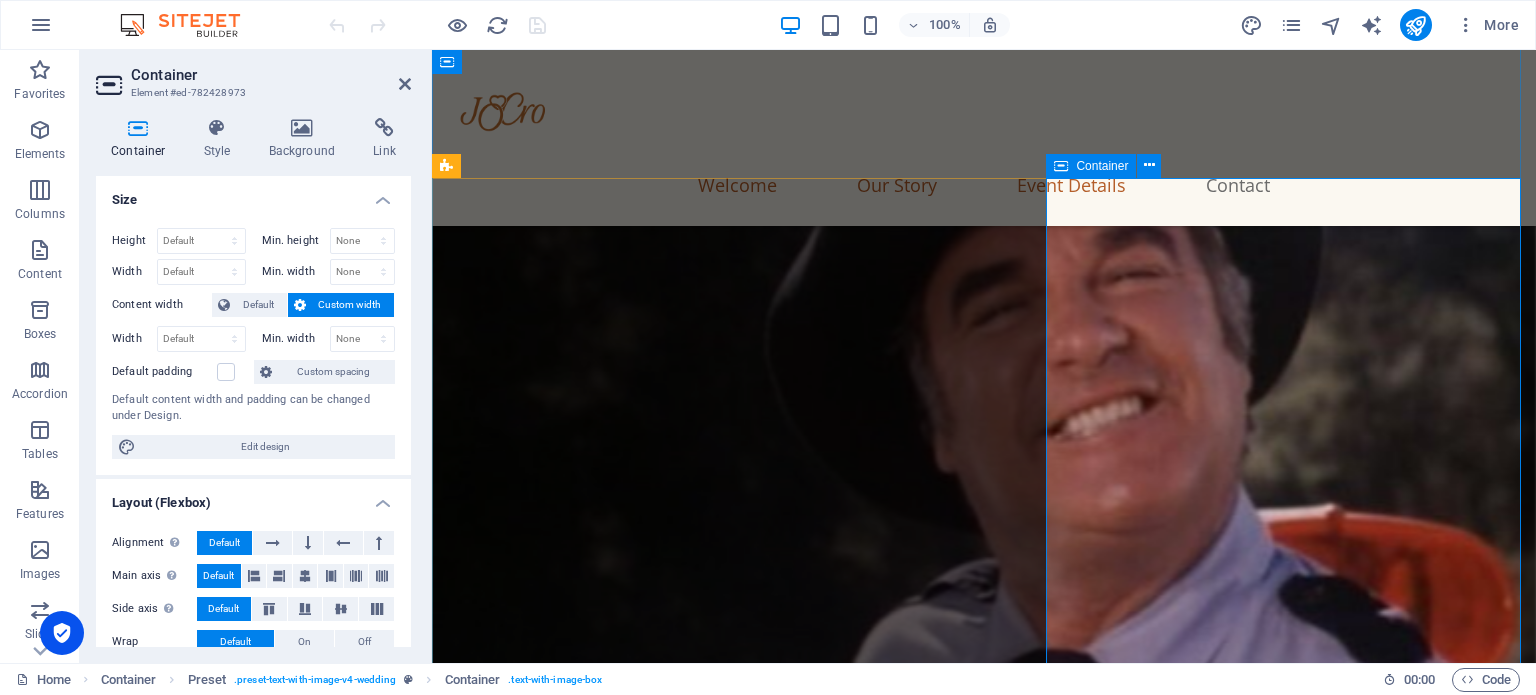 click on "Will you attend? Please let us know if you’ll be joining us to celebrate this special day. If you have any questions or need further information, feel free to reach out using the form below.   I have read and understand the privacy policy. Unreadable? Regenerate Submit" at bounding box center (984, 3628) 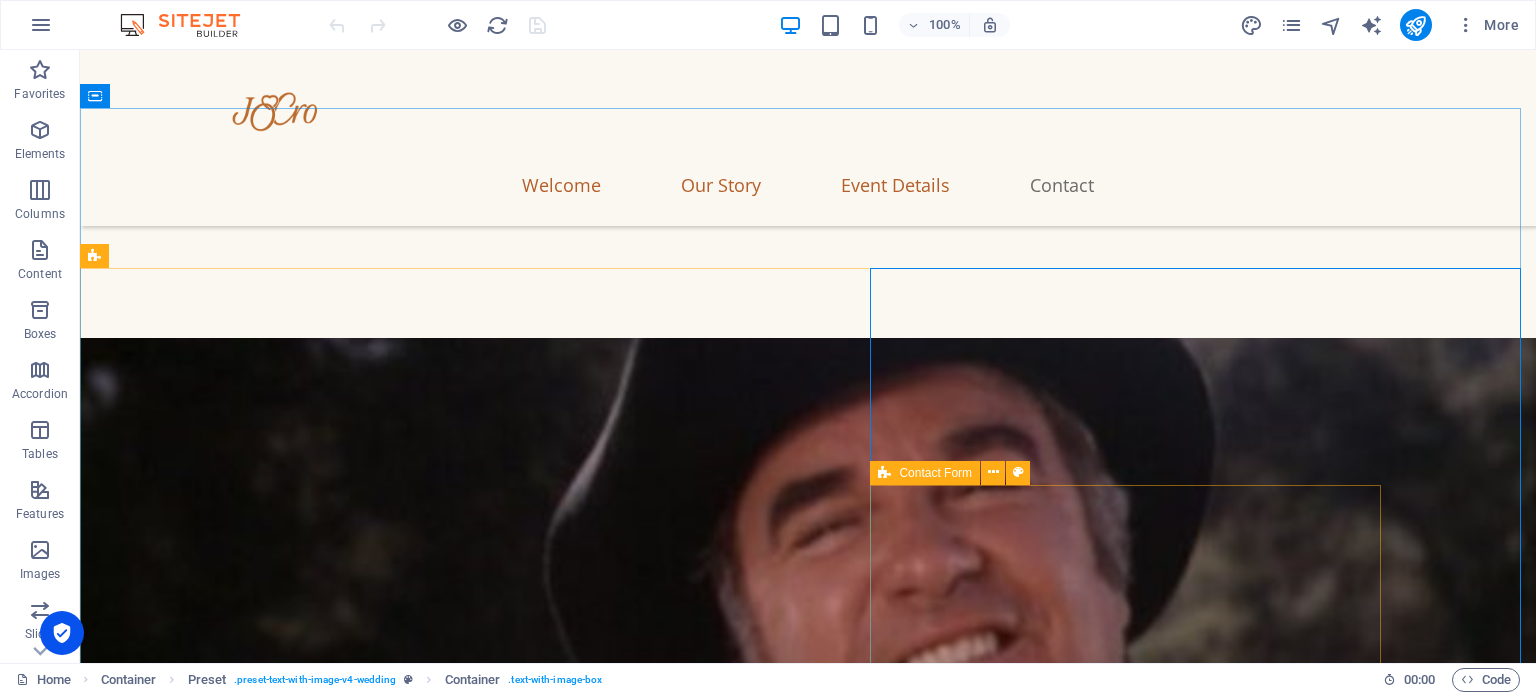 click on "Contact Form" at bounding box center [935, 473] 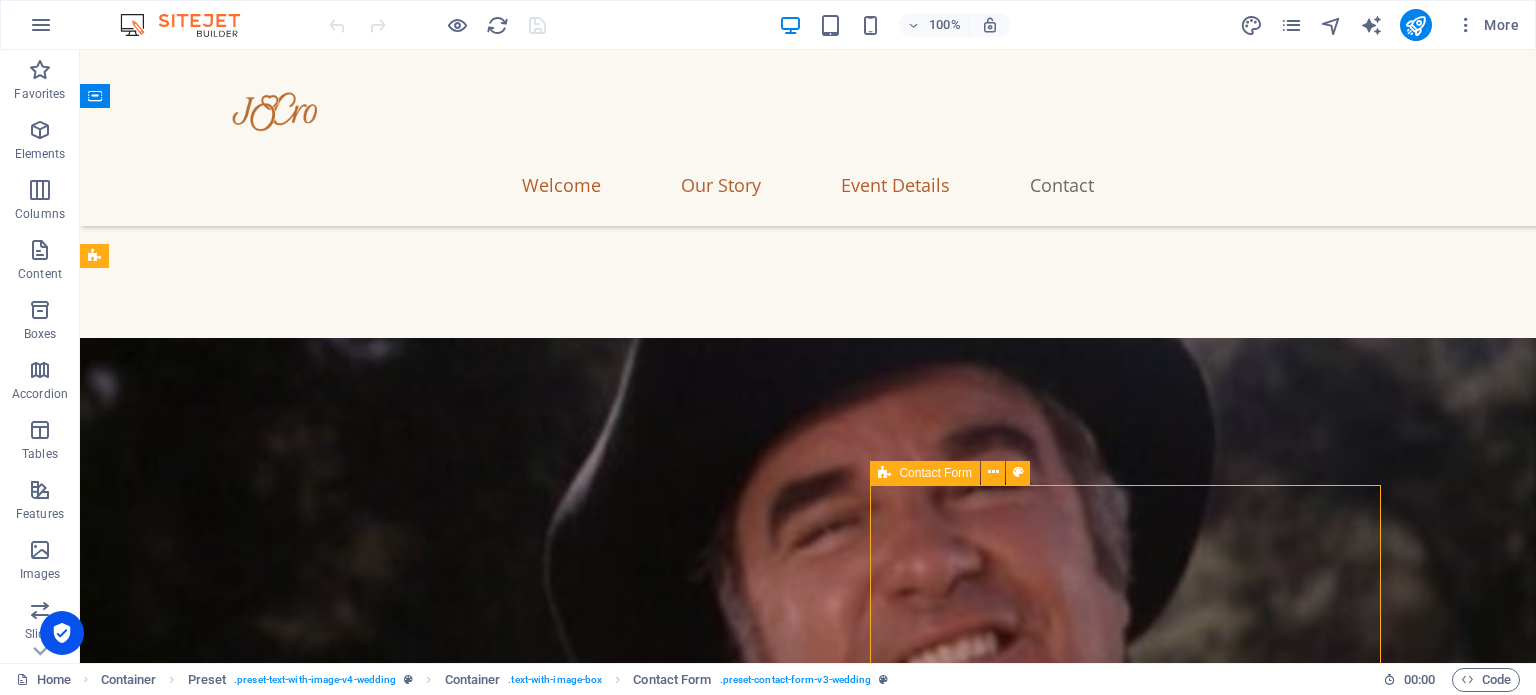click on "Contact Form" at bounding box center (935, 473) 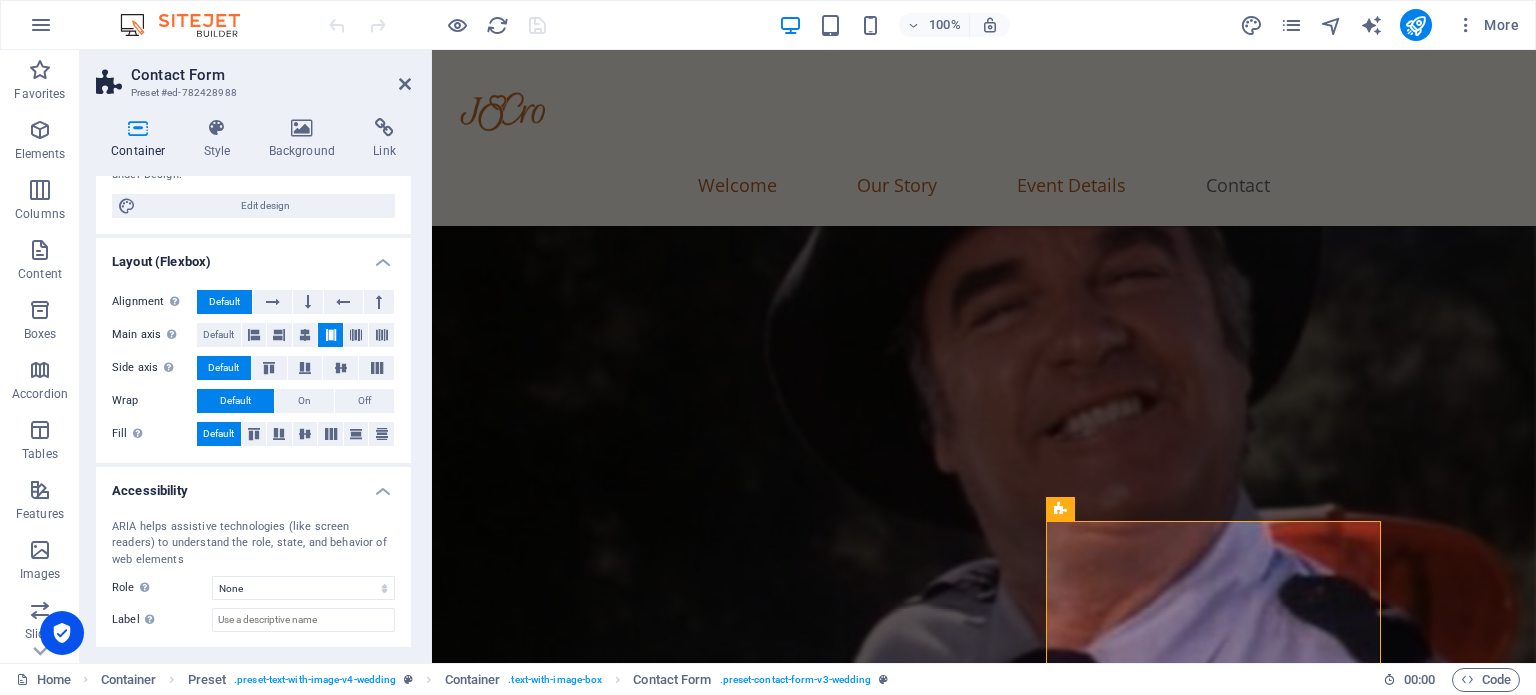 scroll, scrollTop: 302, scrollLeft: 0, axis: vertical 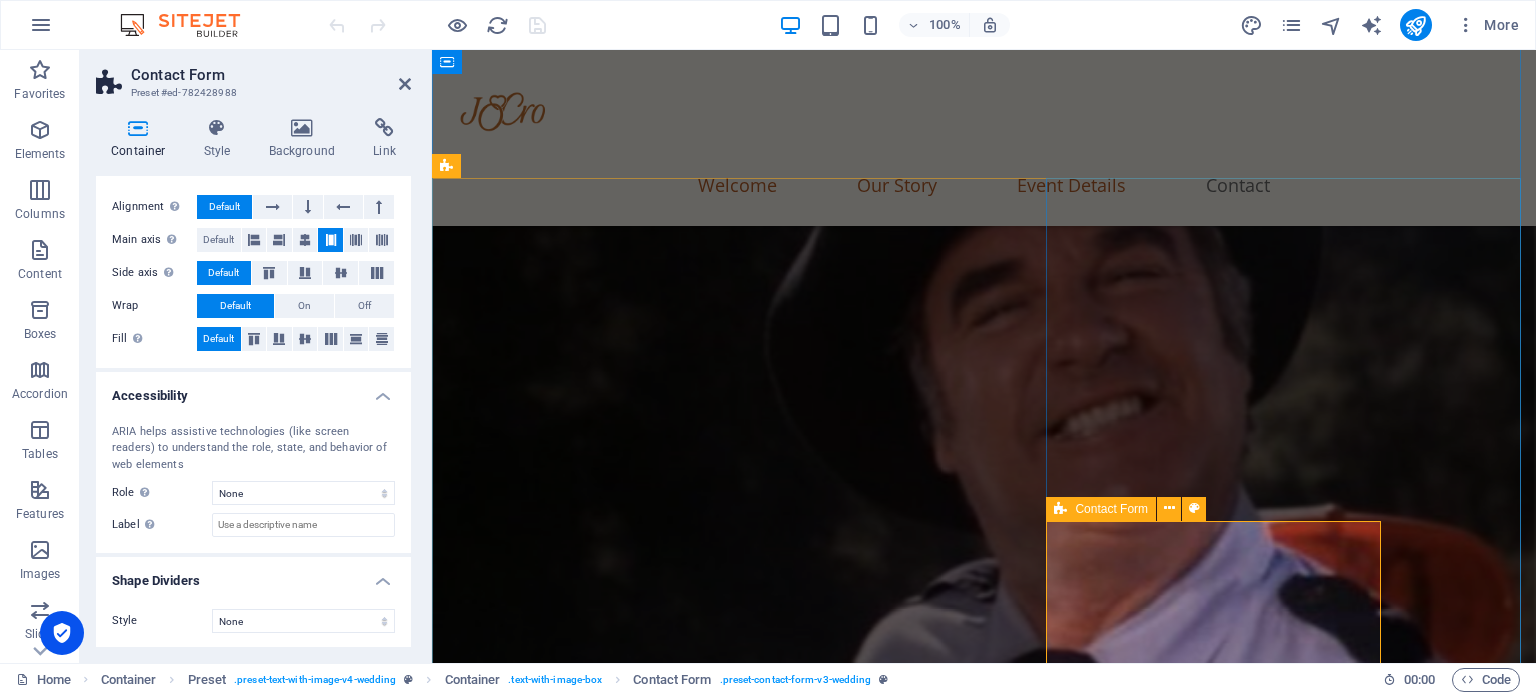 click on "Contact Form" at bounding box center [1111, 509] 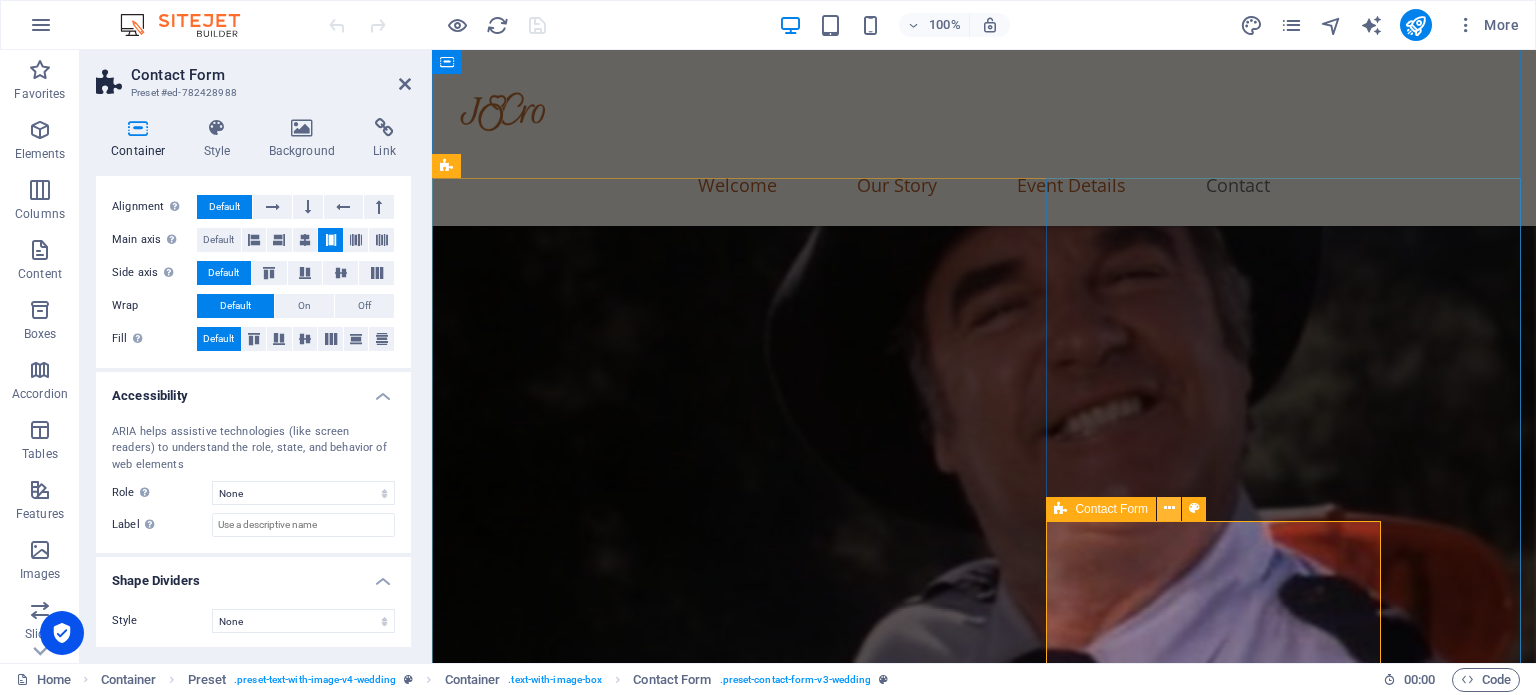 click at bounding box center [1169, 508] 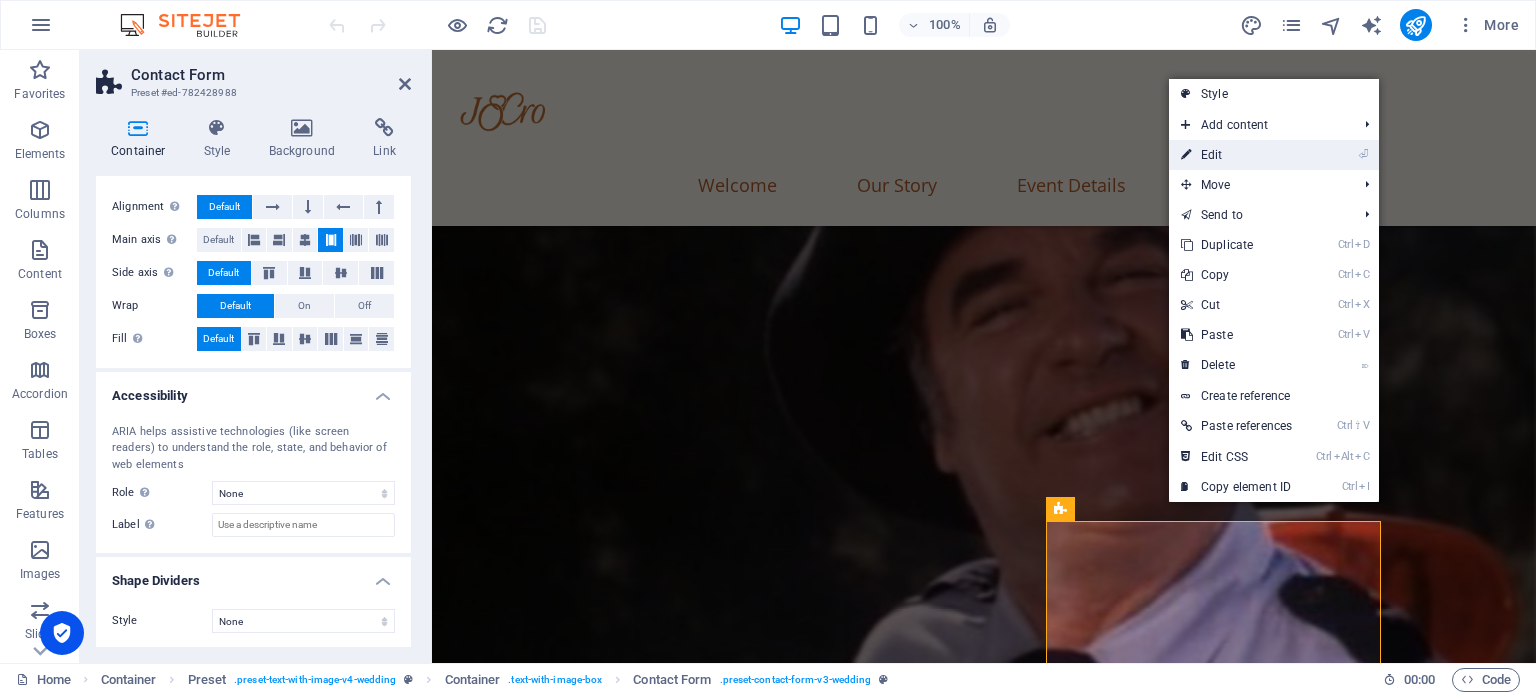 click on "⏎  Edit" at bounding box center (1236, 155) 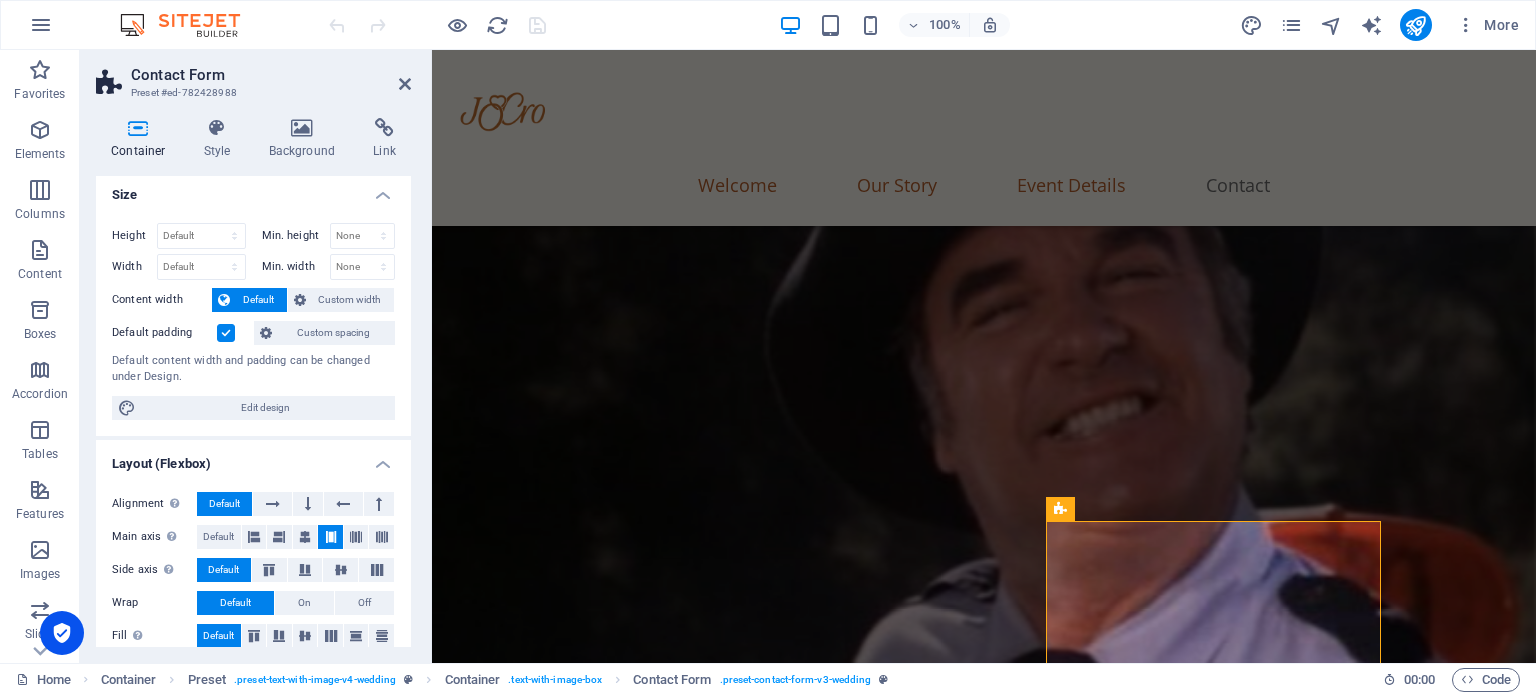 scroll, scrollTop: 0, scrollLeft: 0, axis: both 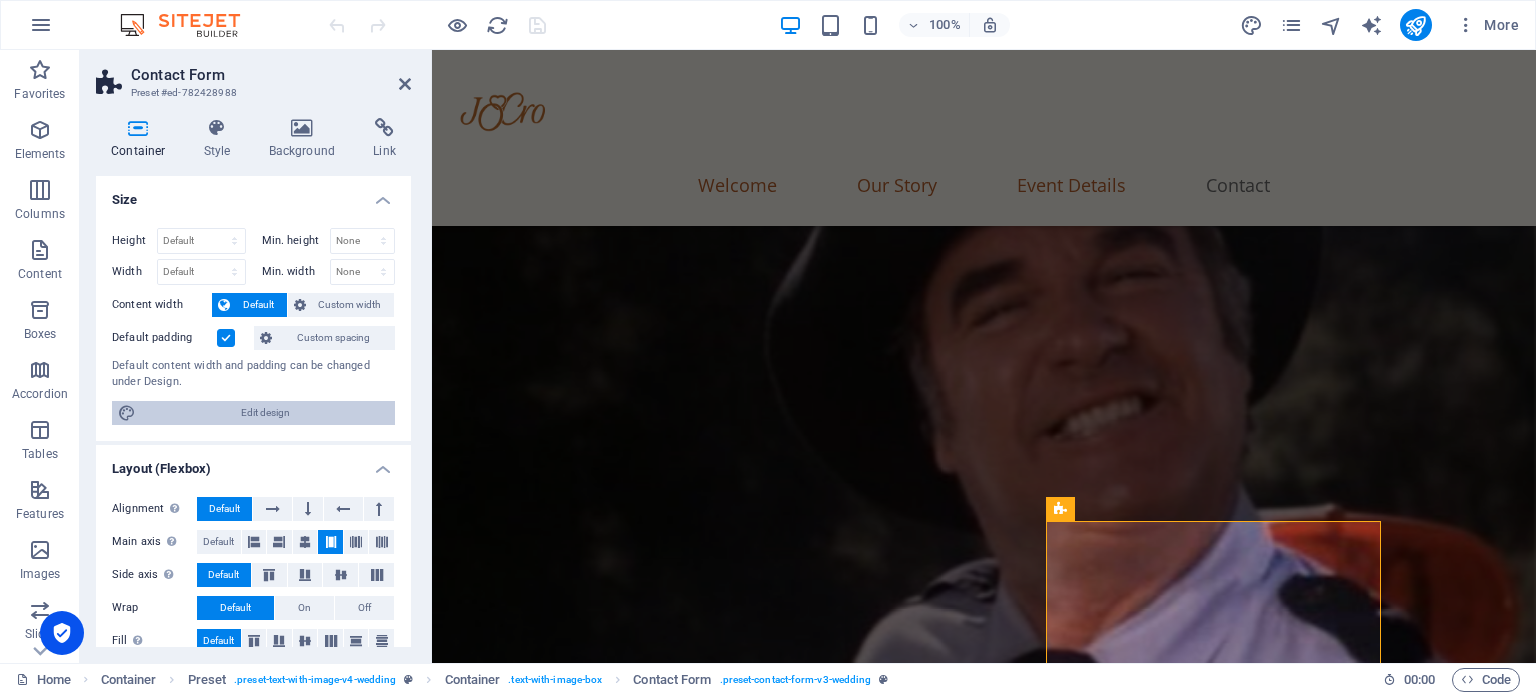 click on "Edit design" at bounding box center [265, 413] 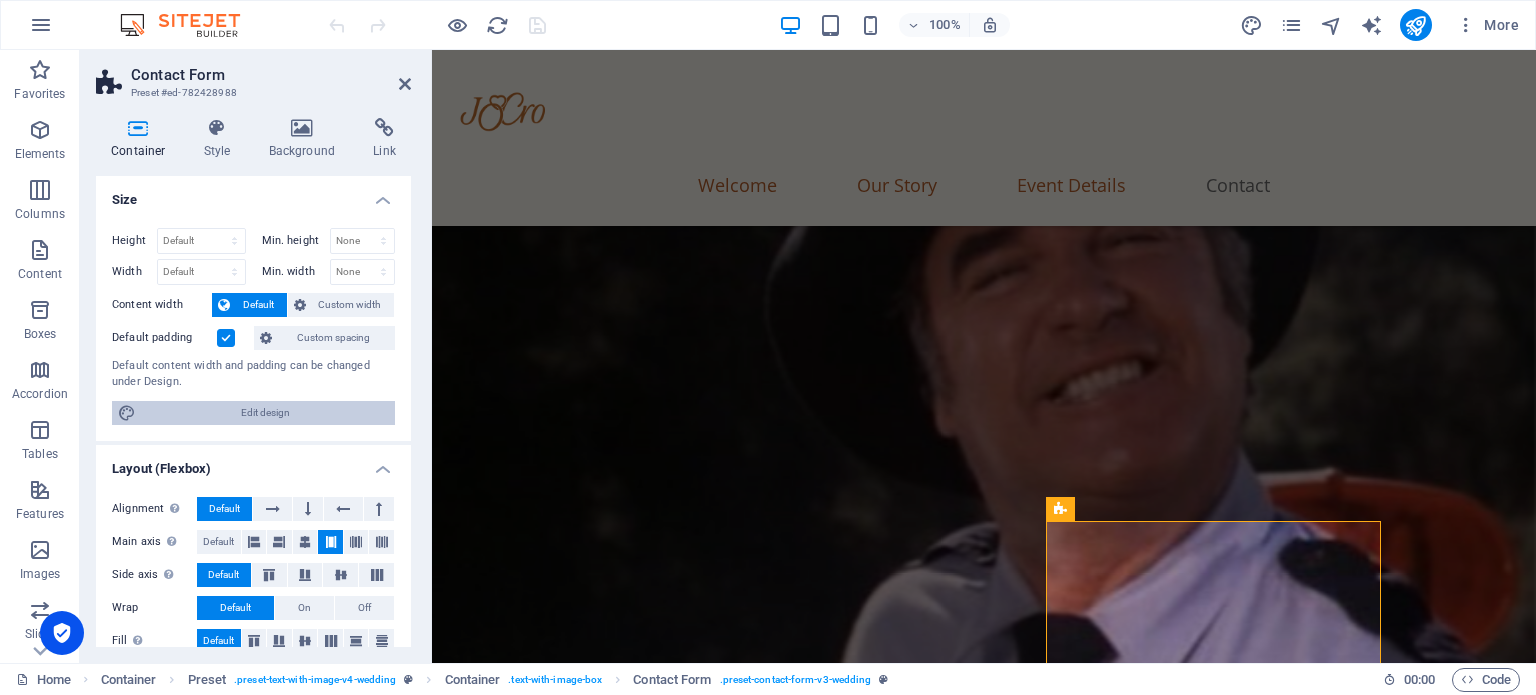 select on "rem" 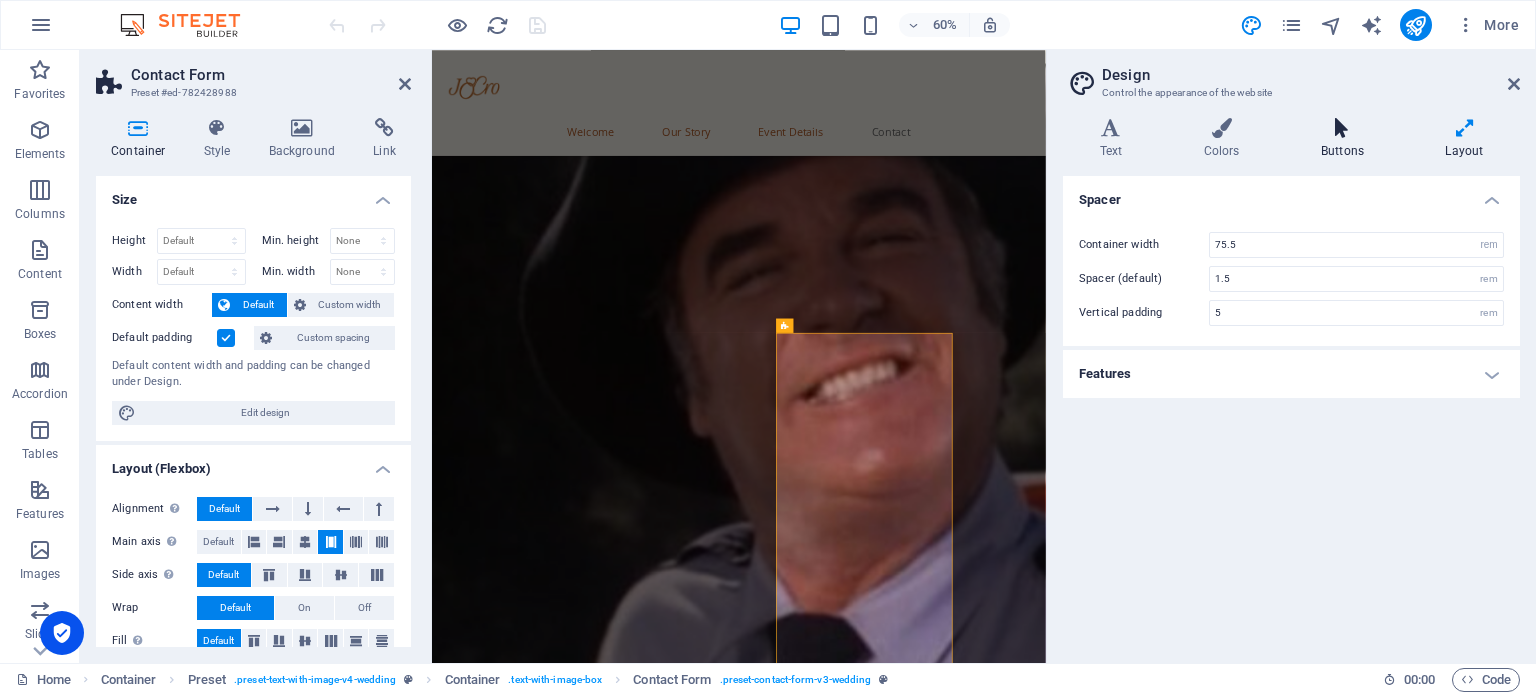 click at bounding box center (1342, 128) 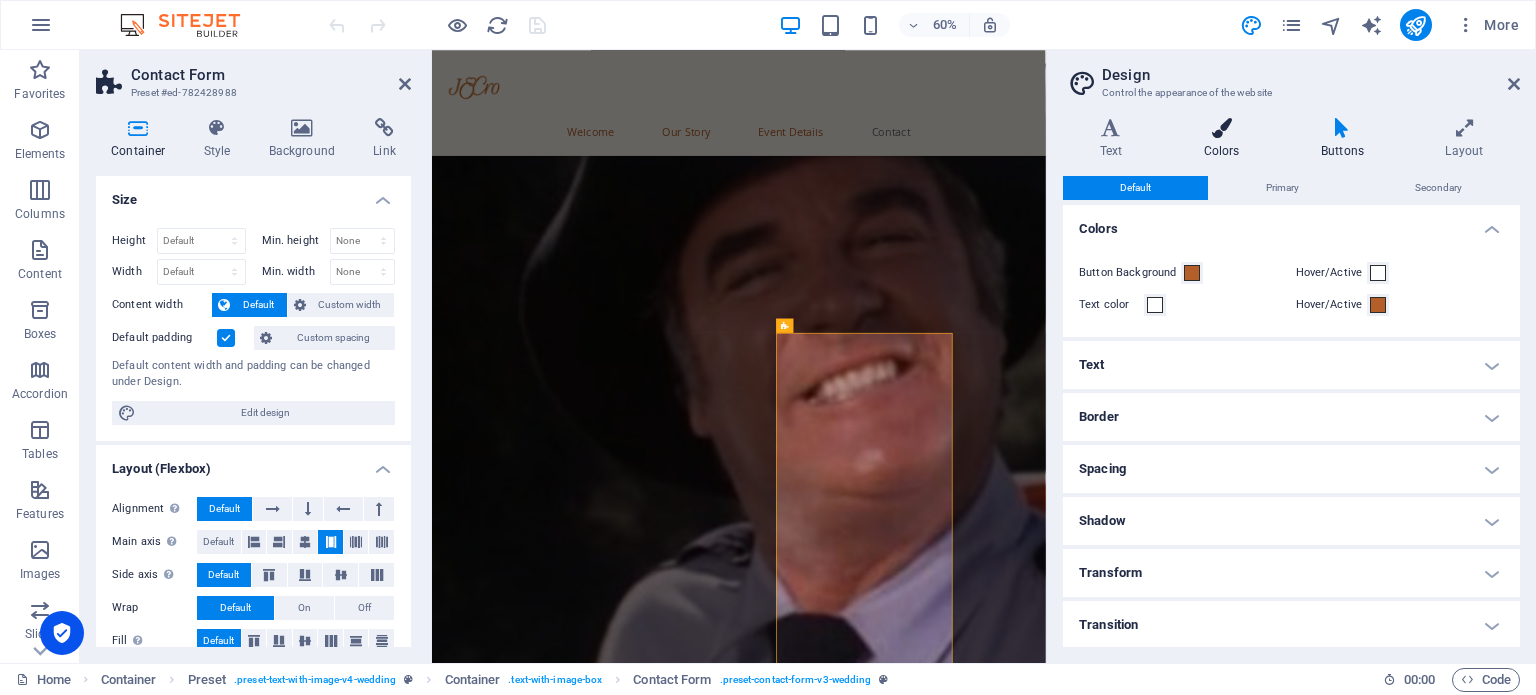 click on "Colors" at bounding box center (1225, 139) 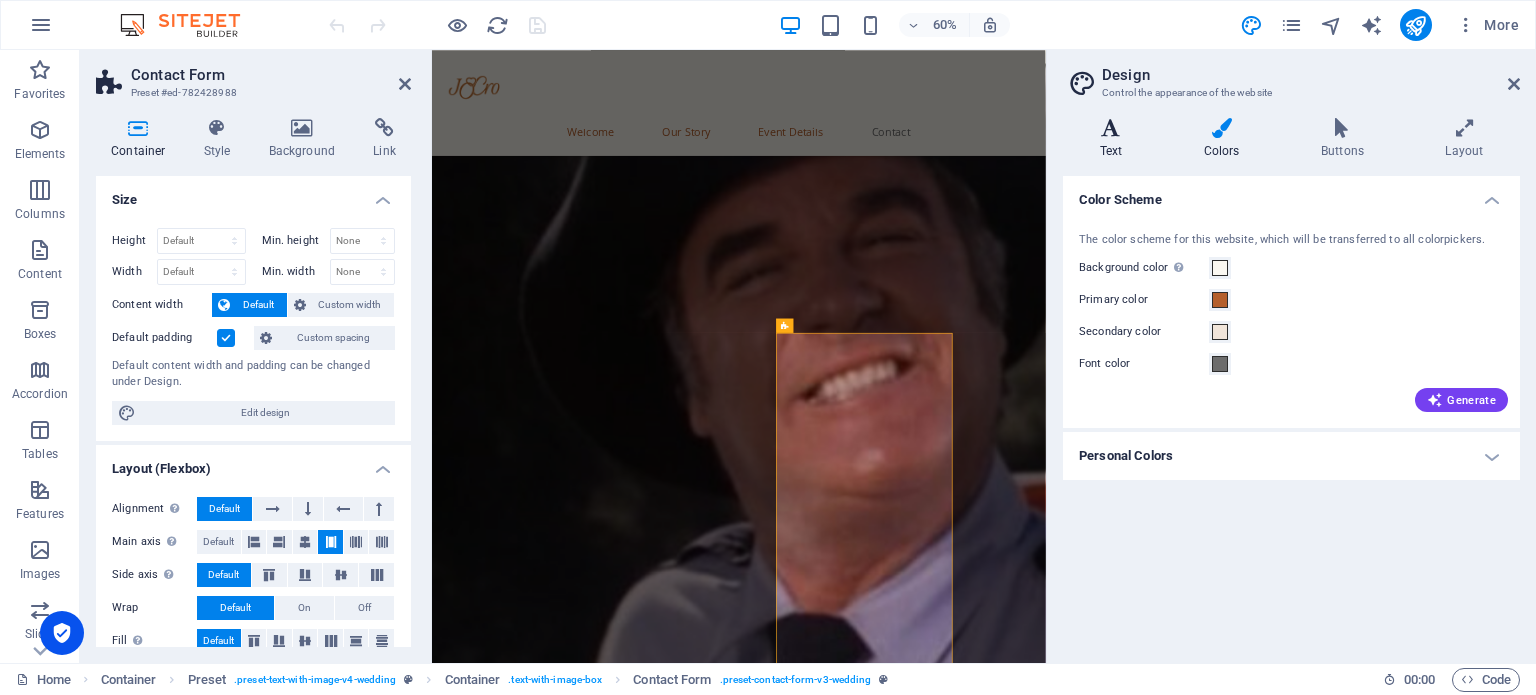 click on "Text" at bounding box center [1115, 139] 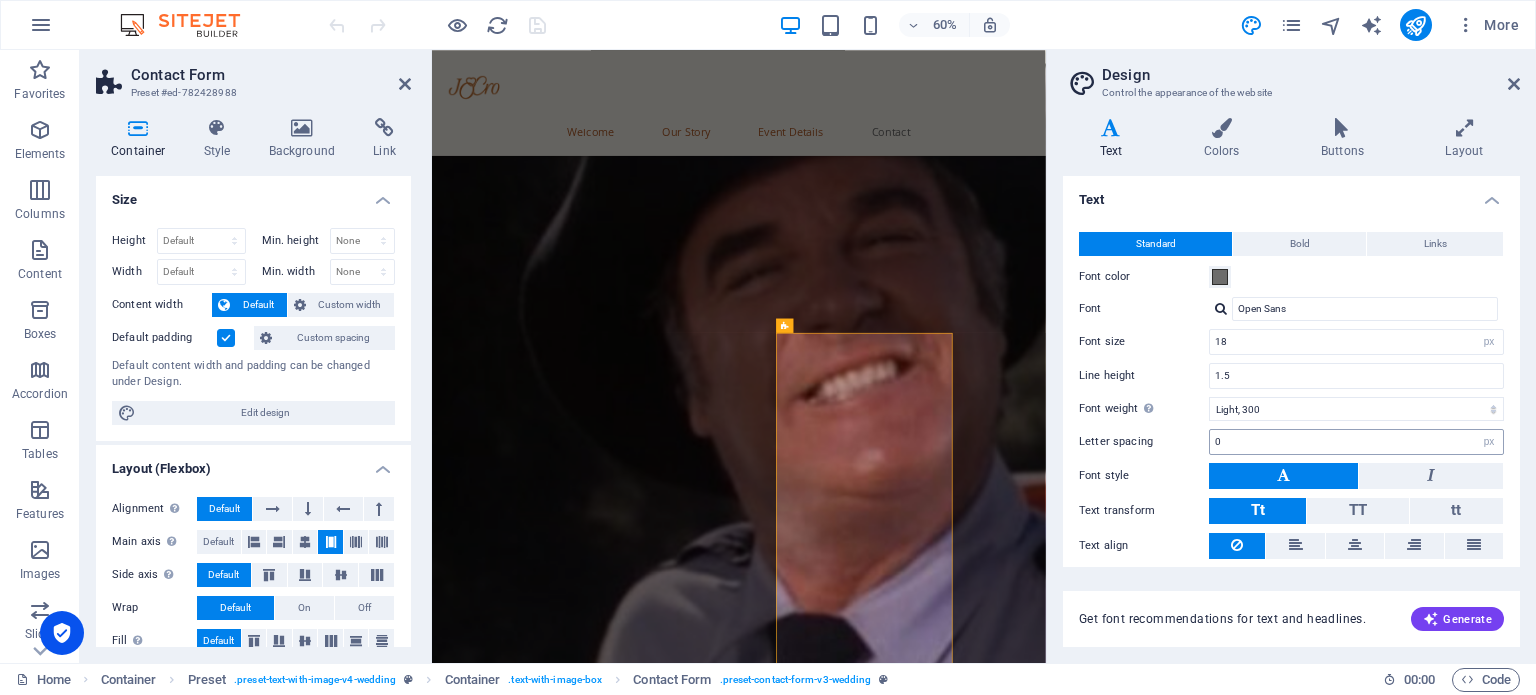 scroll, scrollTop: 61, scrollLeft: 0, axis: vertical 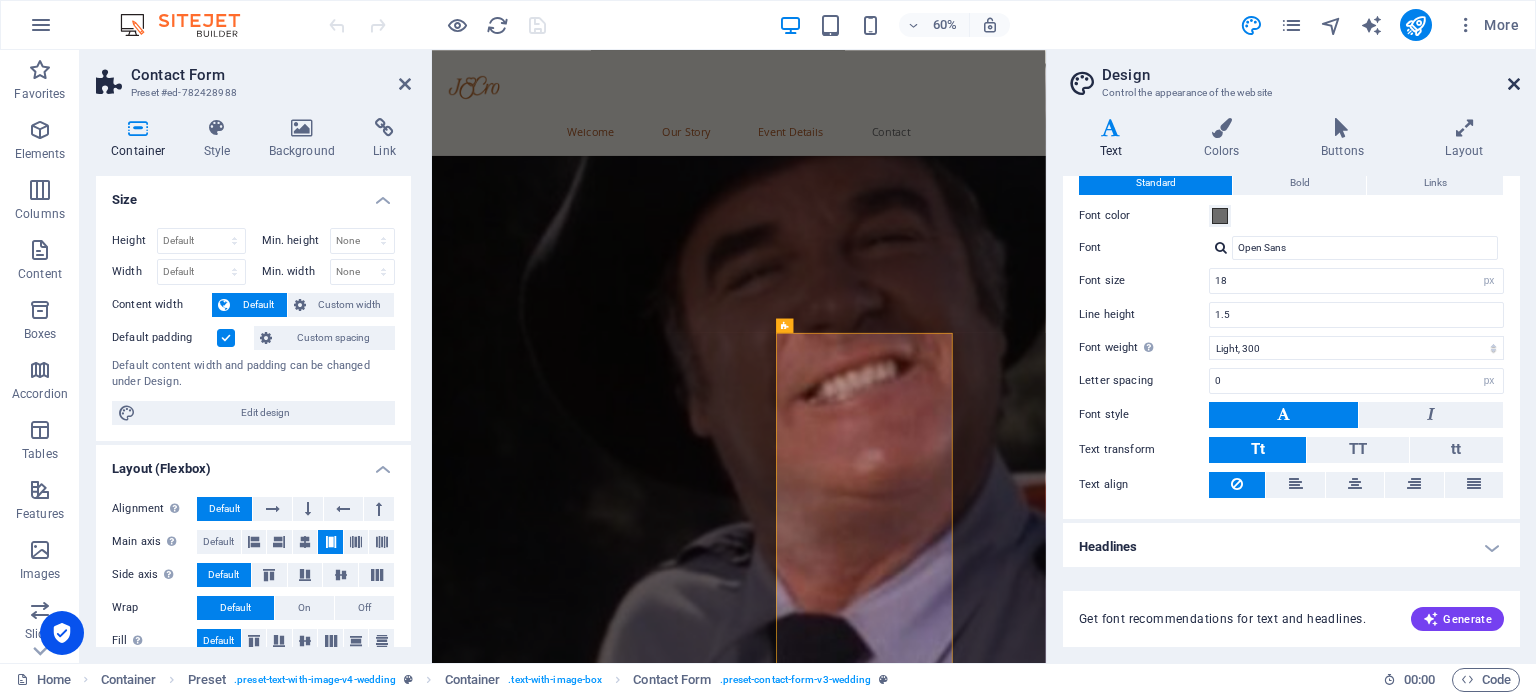 click at bounding box center (1514, 84) 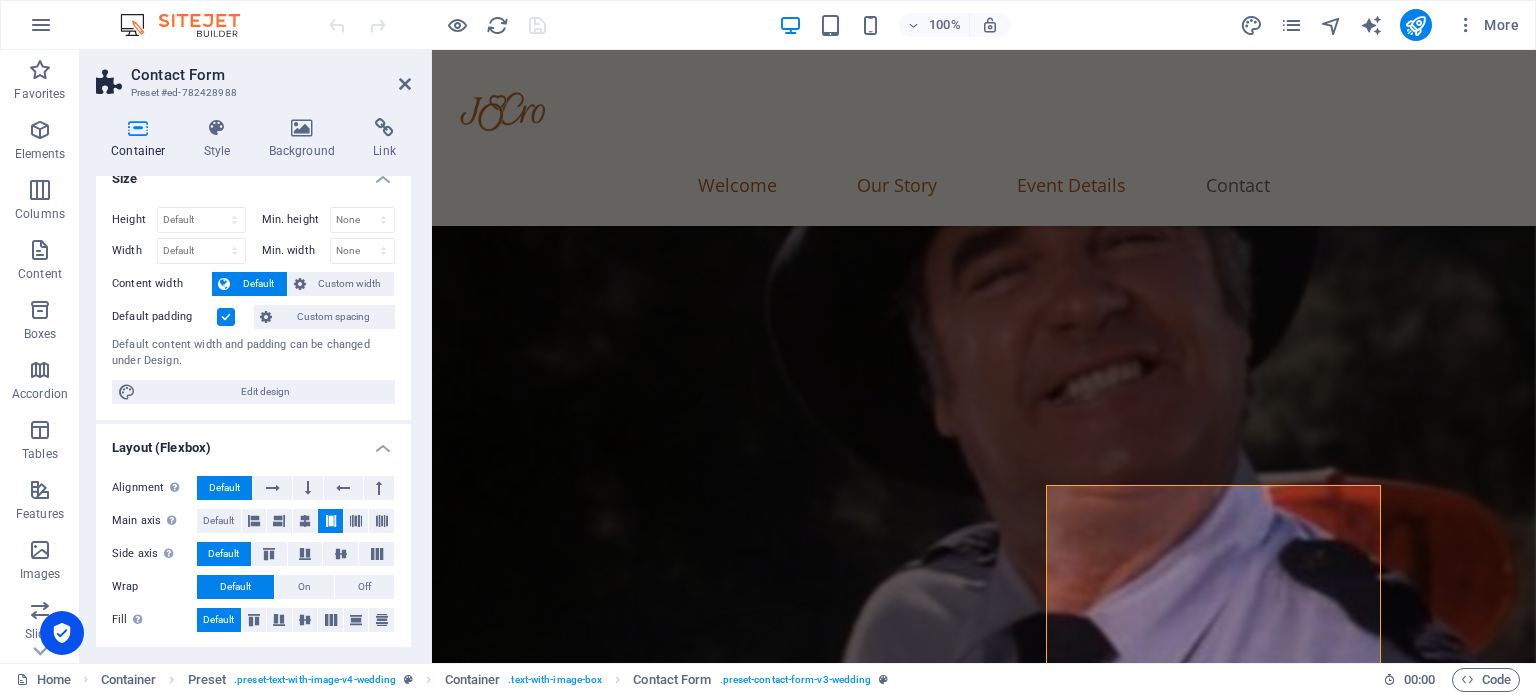 scroll, scrollTop: 0, scrollLeft: 0, axis: both 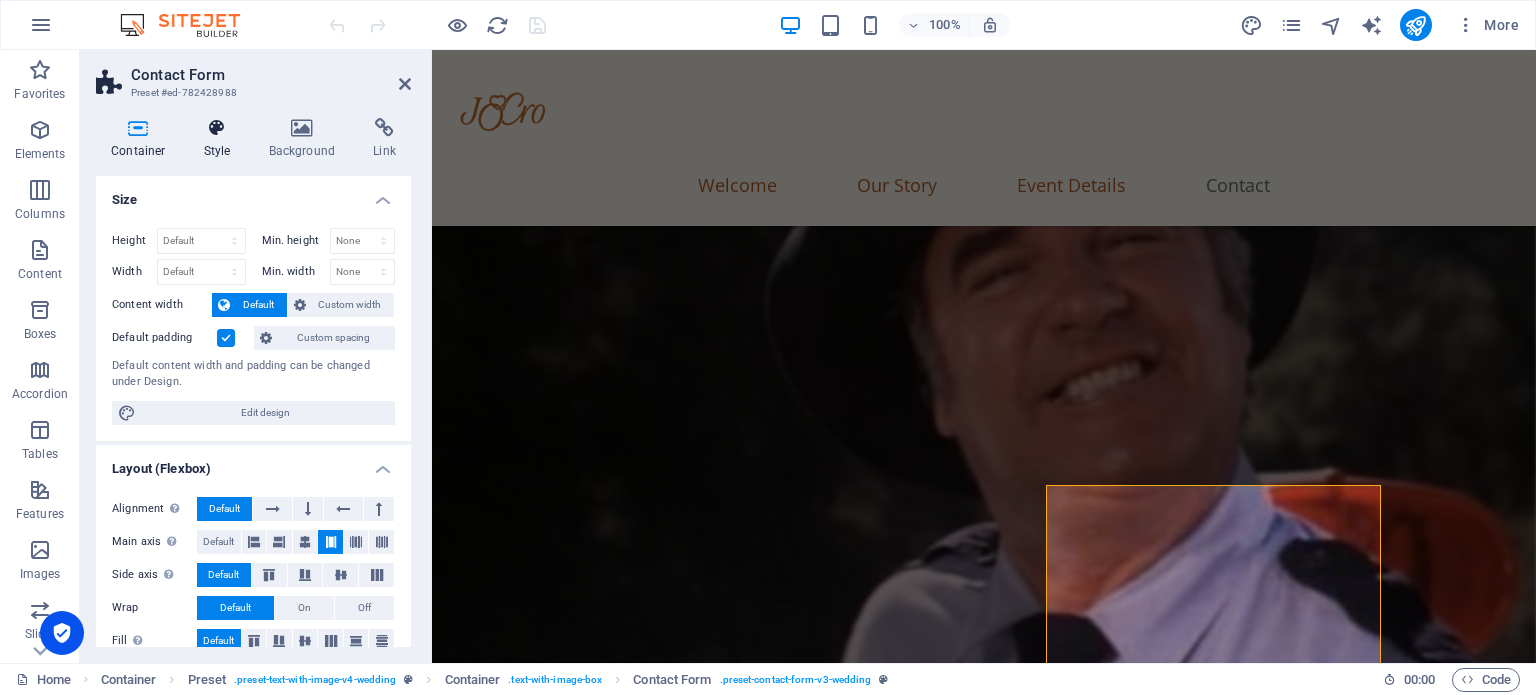 click at bounding box center [217, 128] 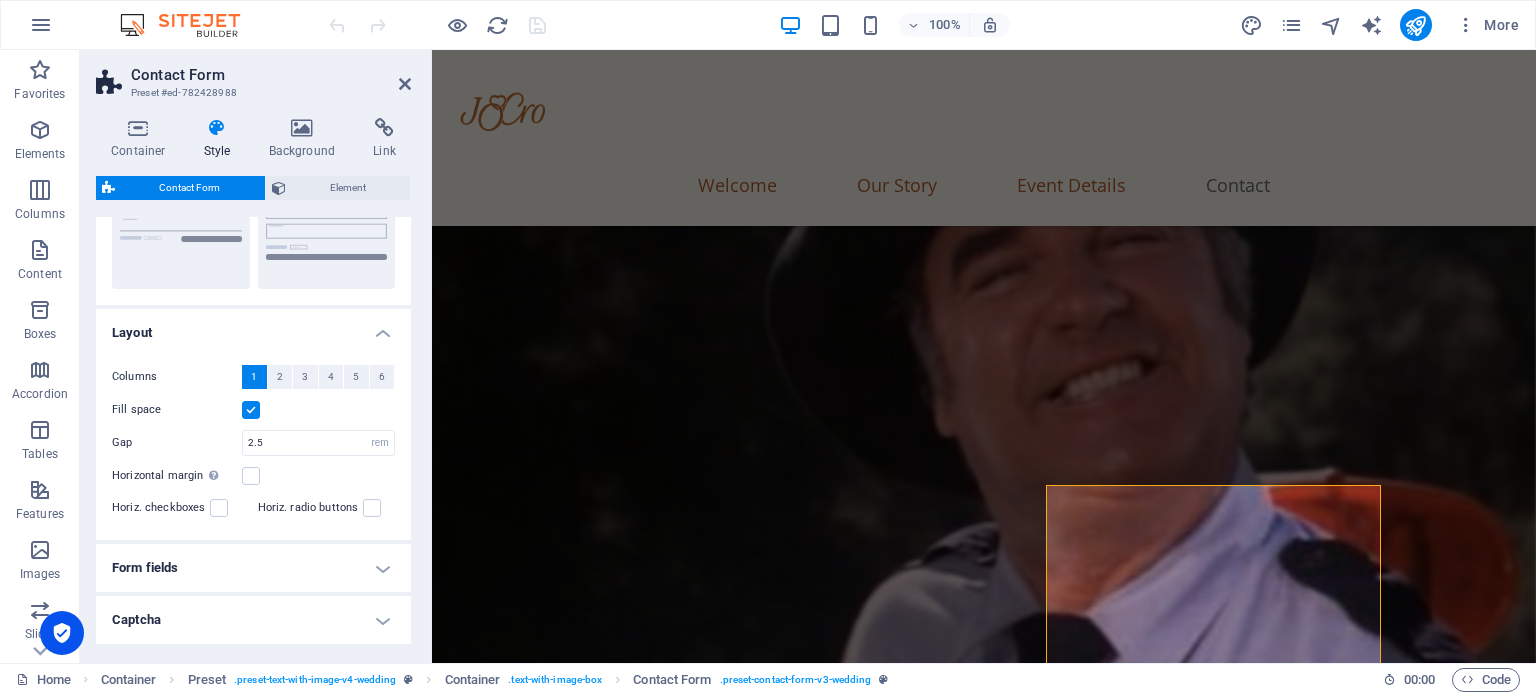 scroll, scrollTop: 328, scrollLeft: 0, axis: vertical 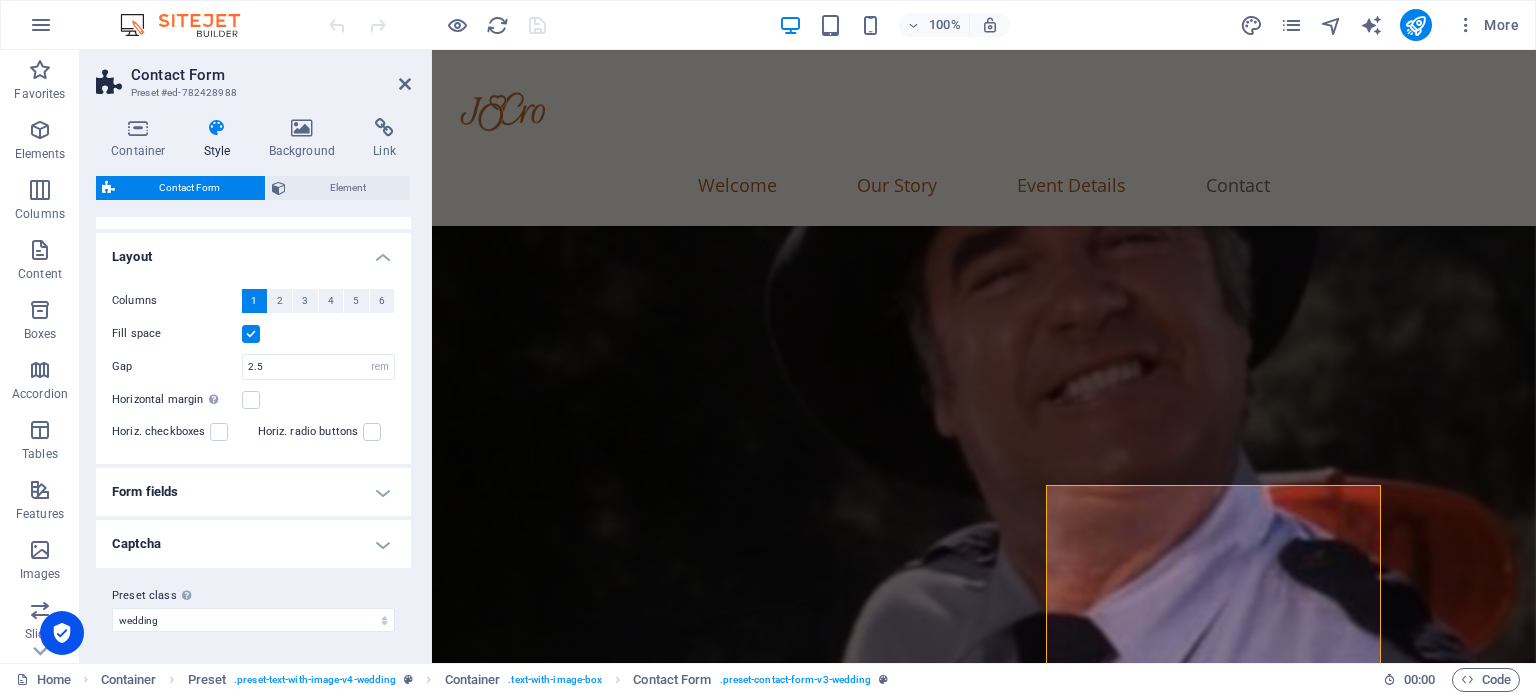 click on "Form fields" at bounding box center (253, 492) 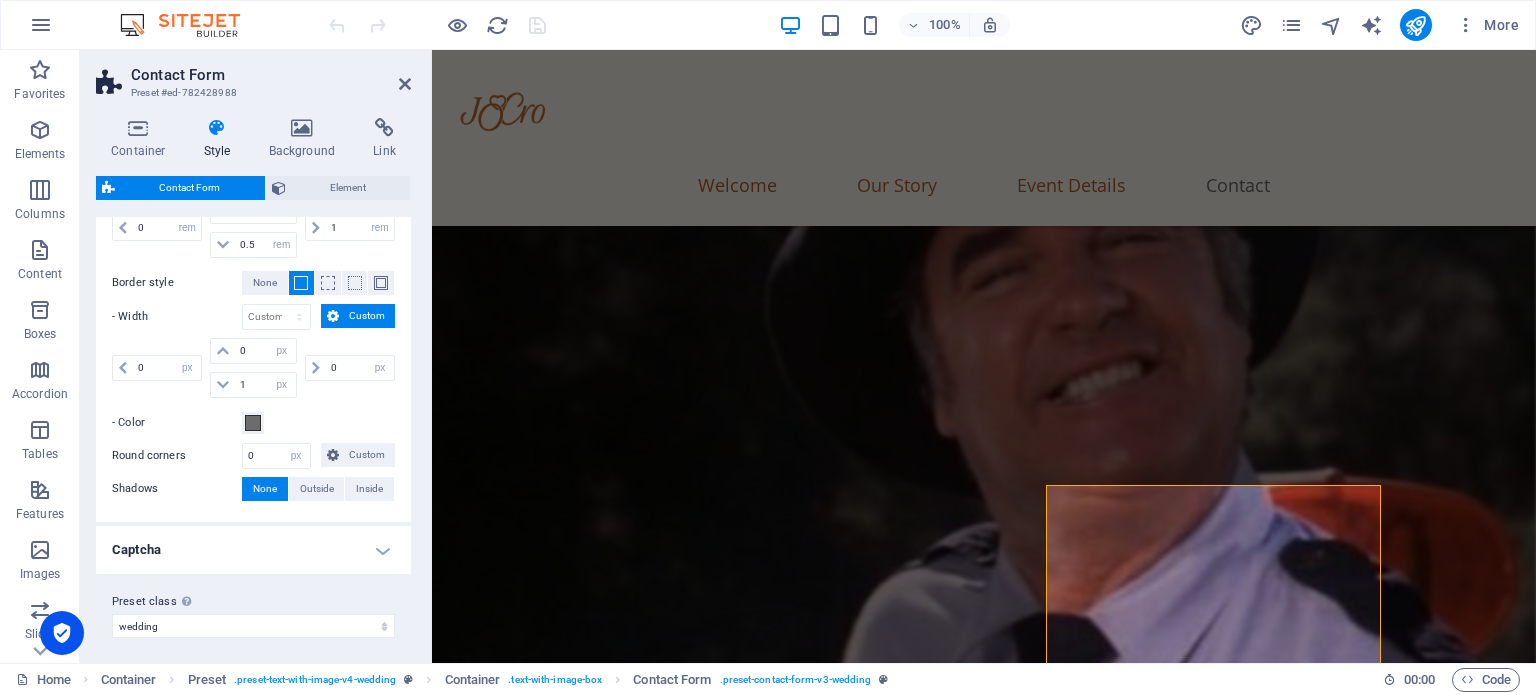 scroll, scrollTop: 893, scrollLeft: 0, axis: vertical 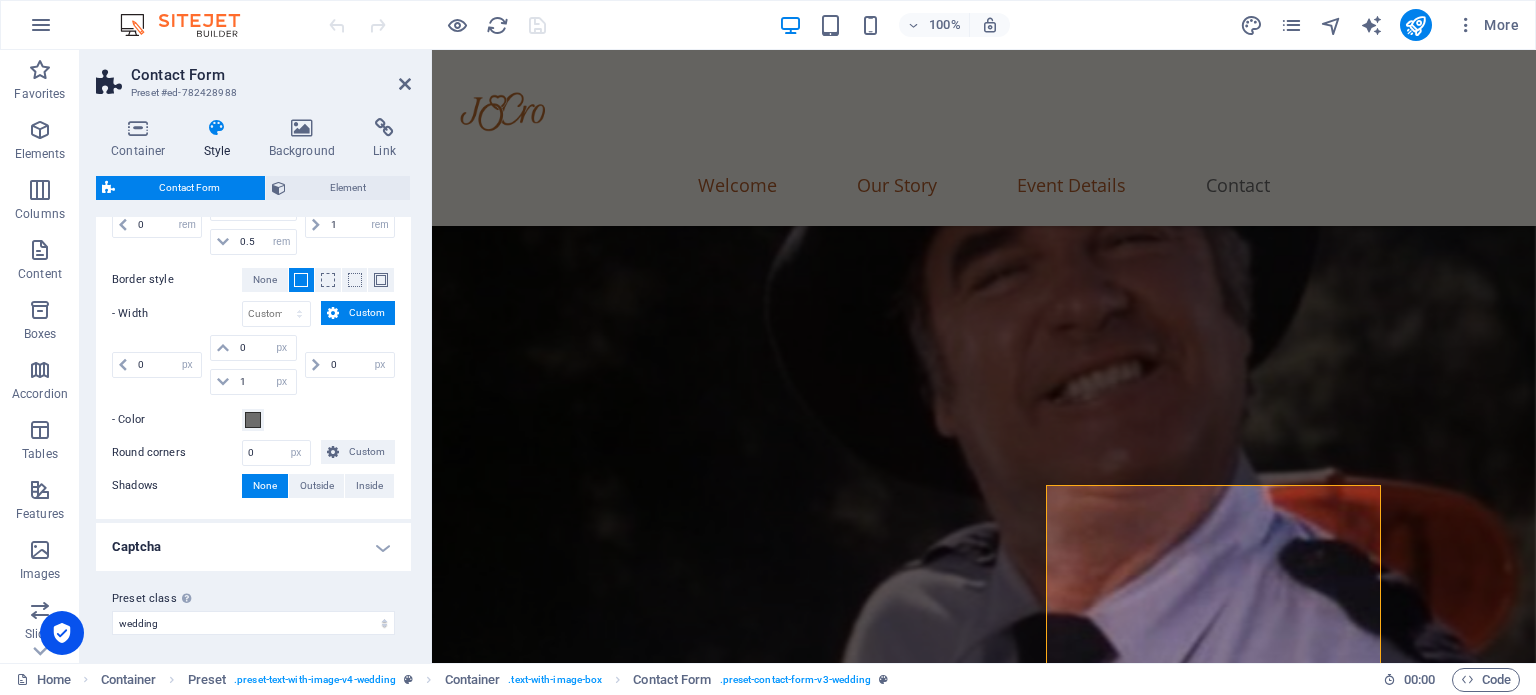 click on "Captcha" at bounding box center (253, 547) 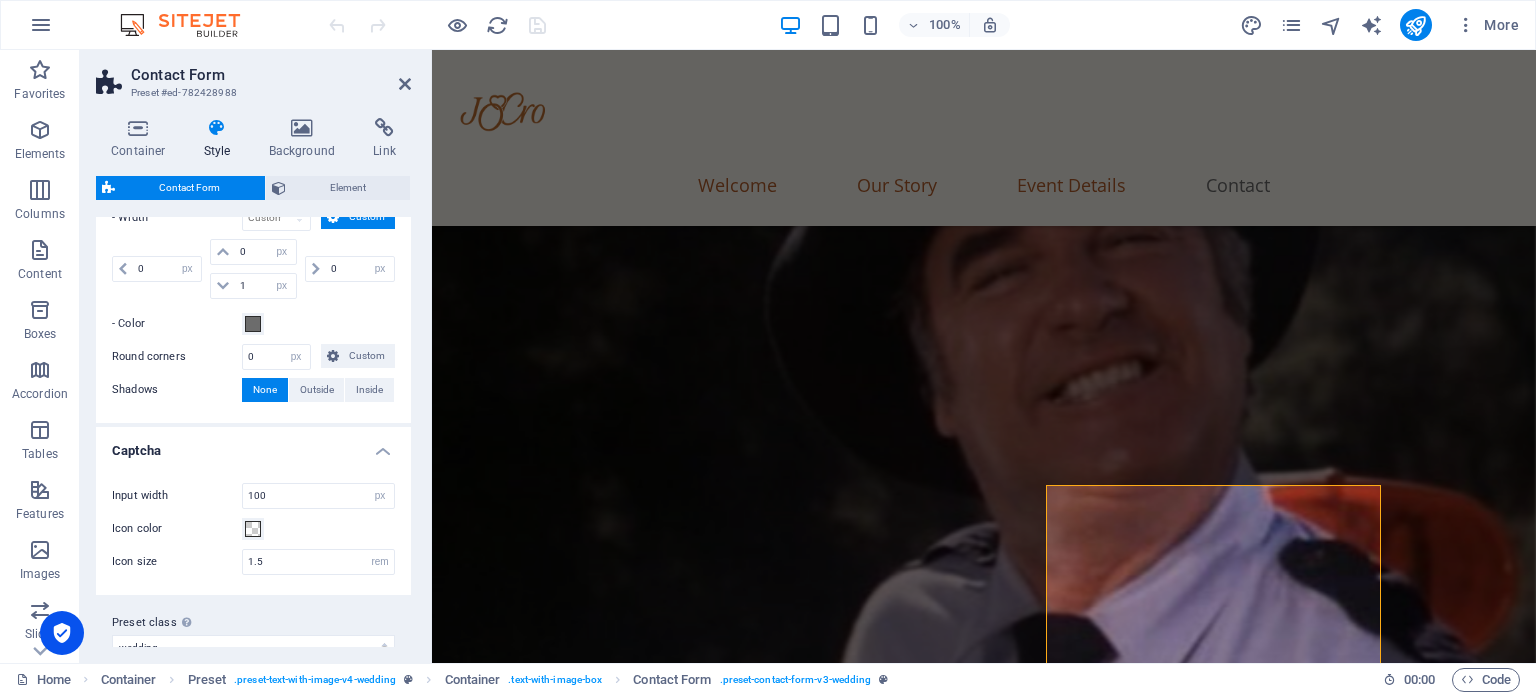 scroll, scrollTop: 1012, scrollLeft: 0, axis: vertical 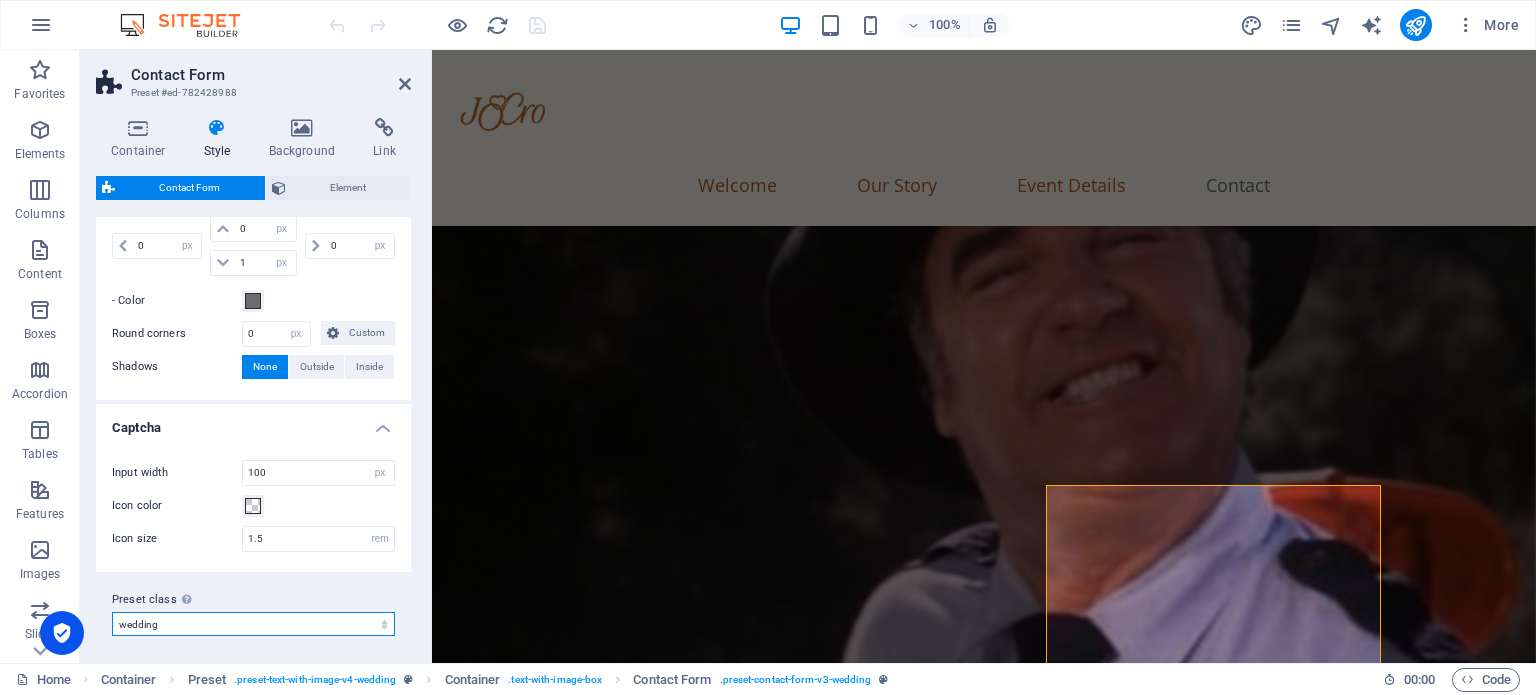 click on "wedding Add preset class" at bounding box center [253, 624] 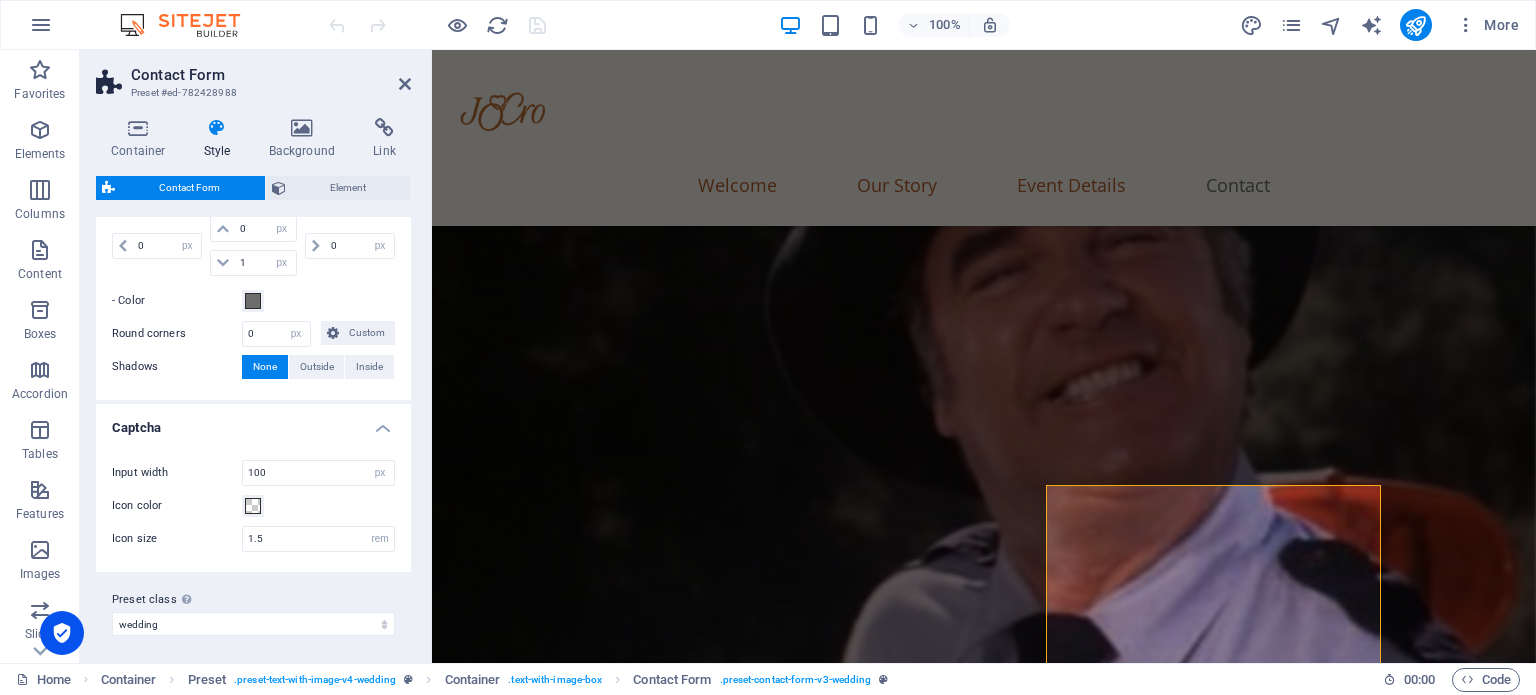 click on "Preset class Above chosen variant and settings affect all elements which carry this preset class. wedding Add preset class" at bounding box center [253, 612] 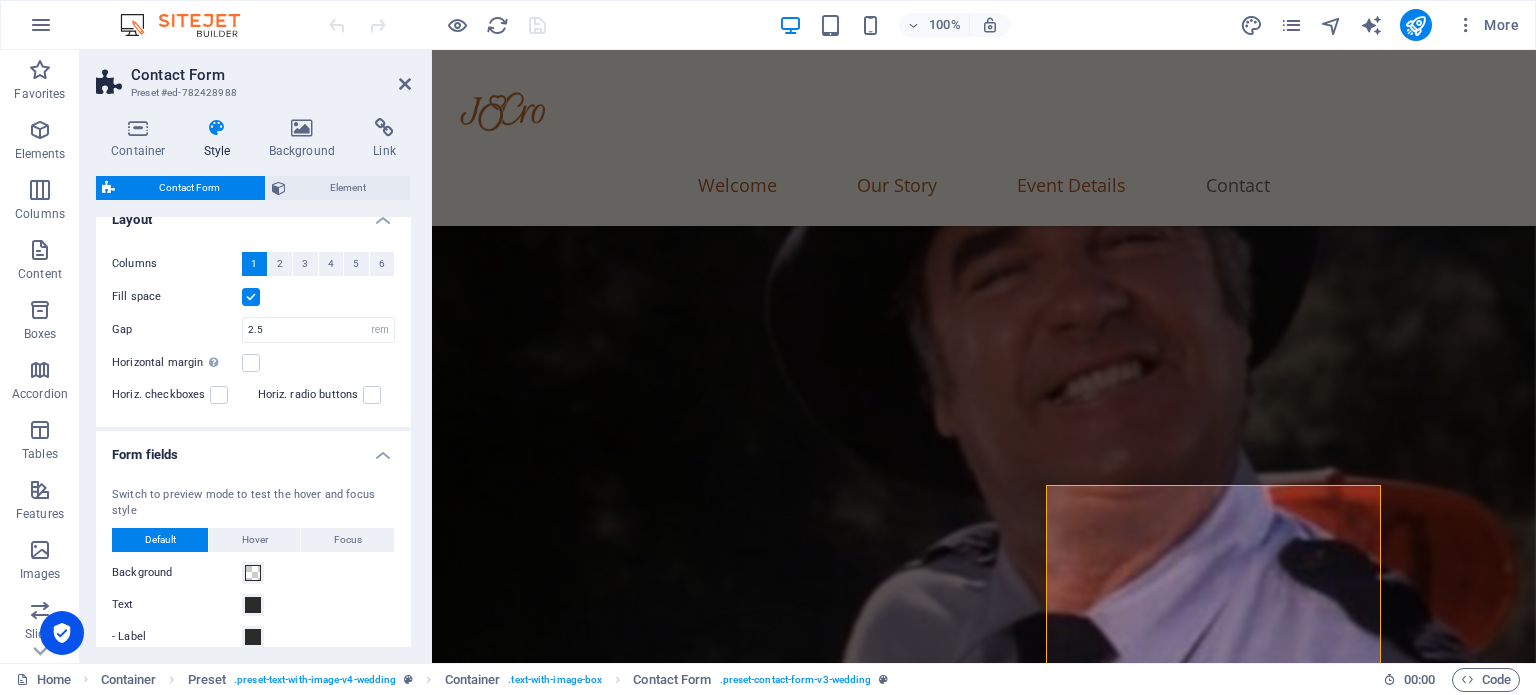 scroll, scrollTop: 249, scrollLeft: 0, axis: vertical 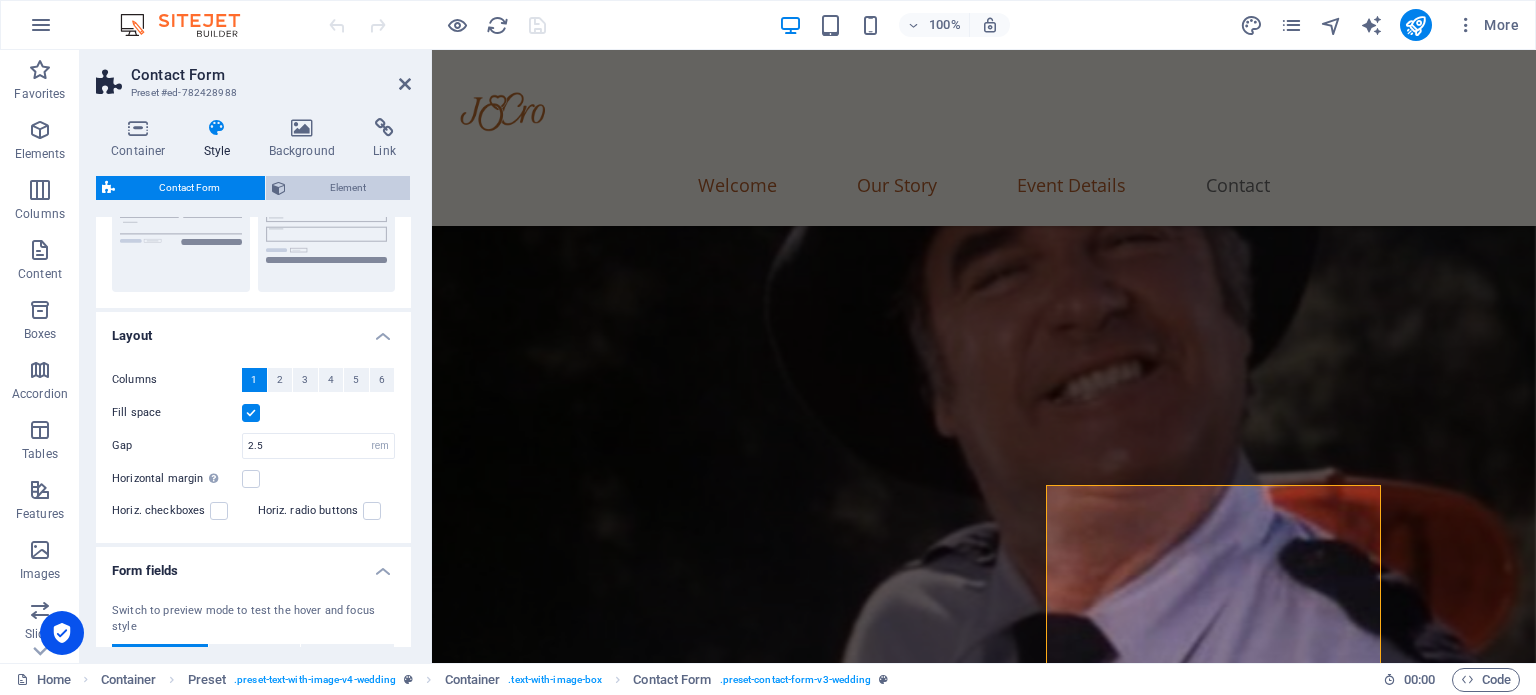 click on "Element" at bounding box center (348, 188) 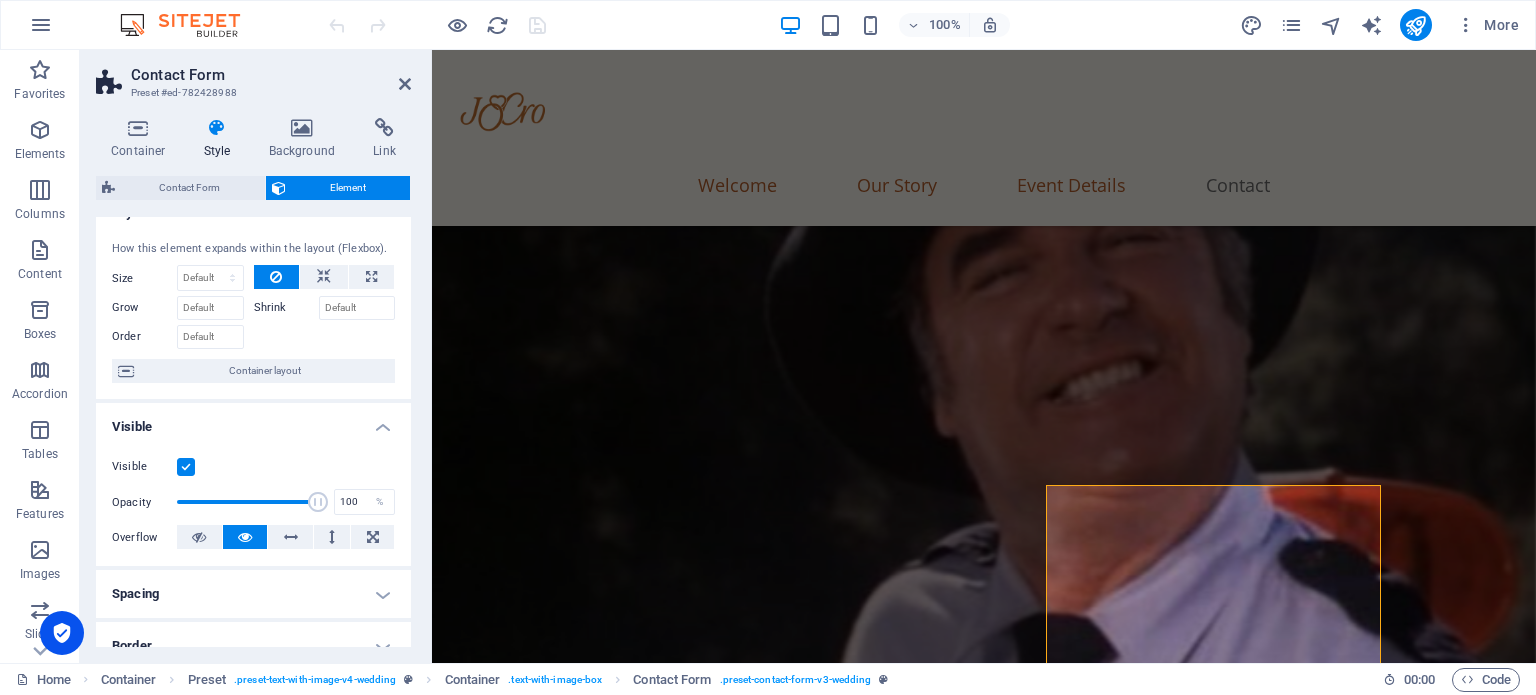 scroll, scrollTop: 0, scrollLeft: 0, axis: both 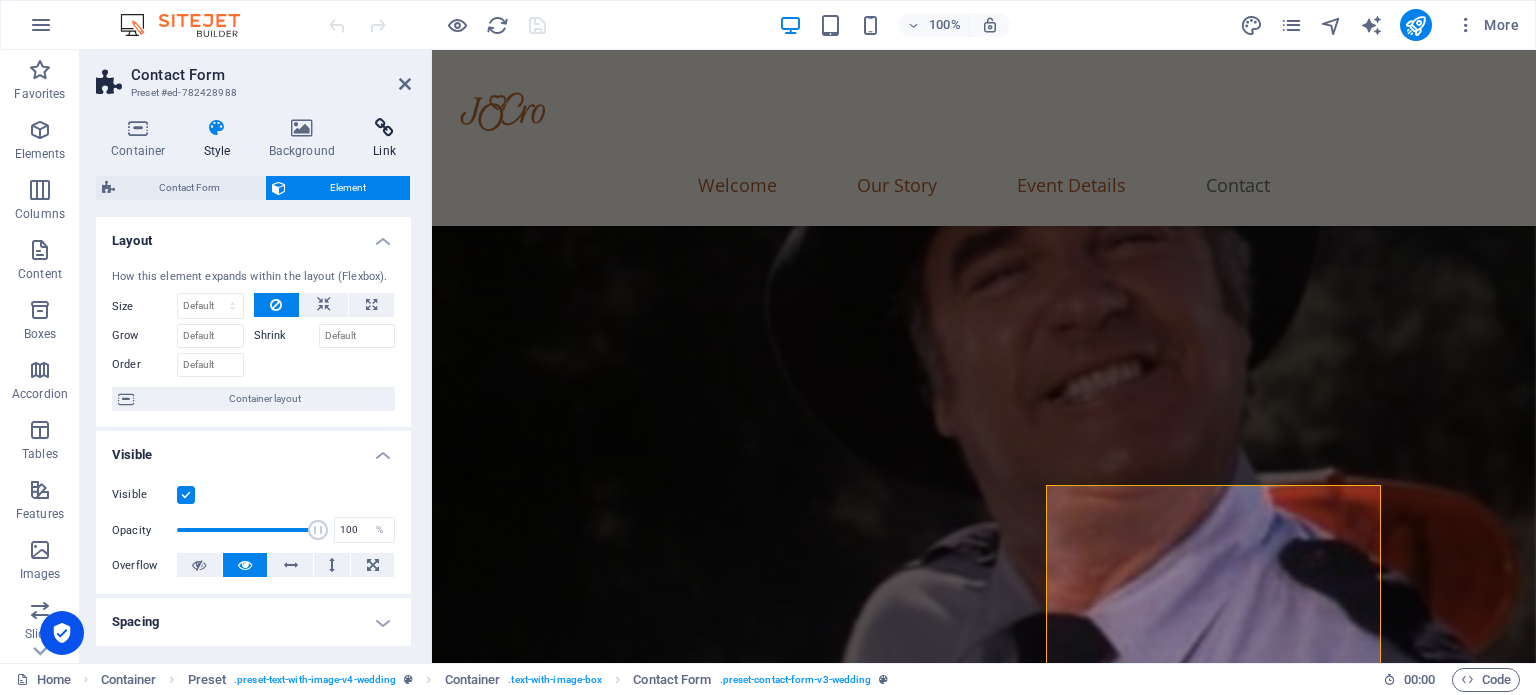 click at bounding box center [384, 128] 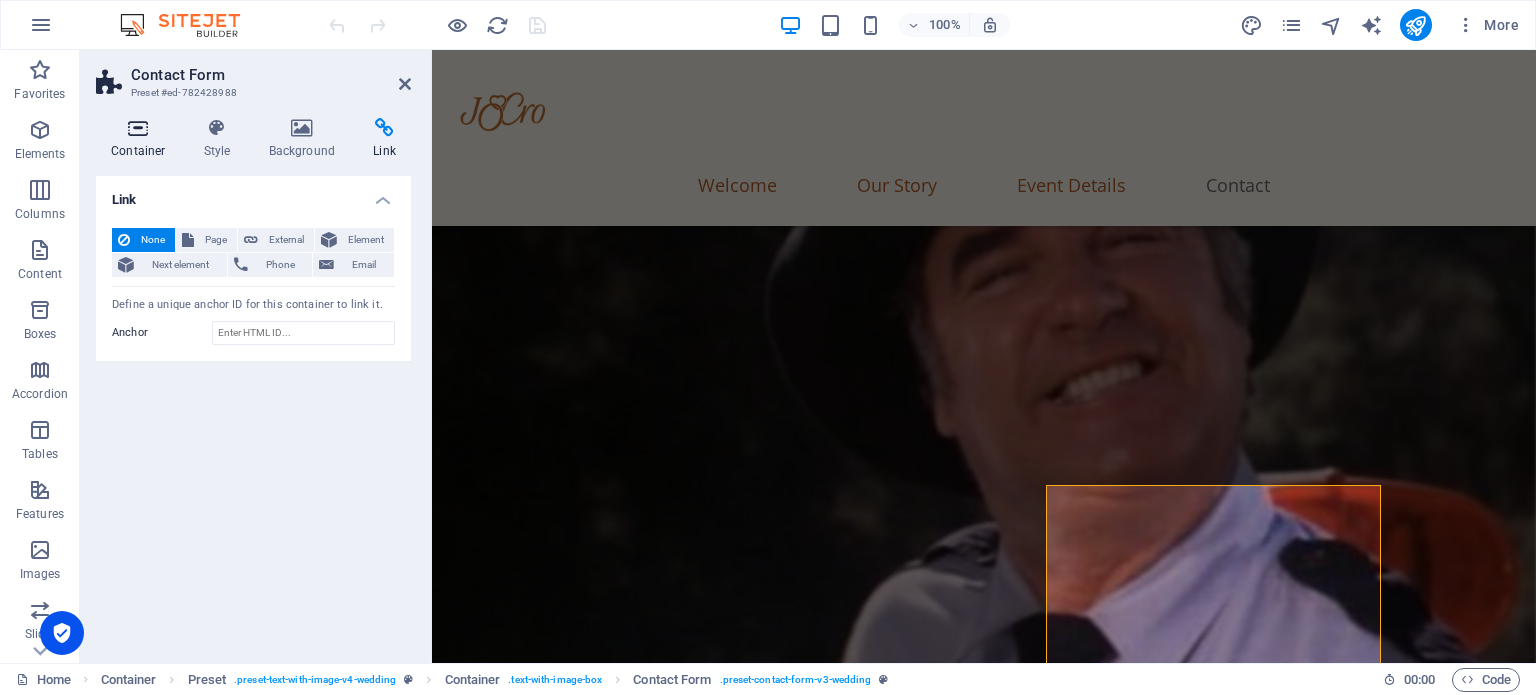 click at bounding box center [138, 128] 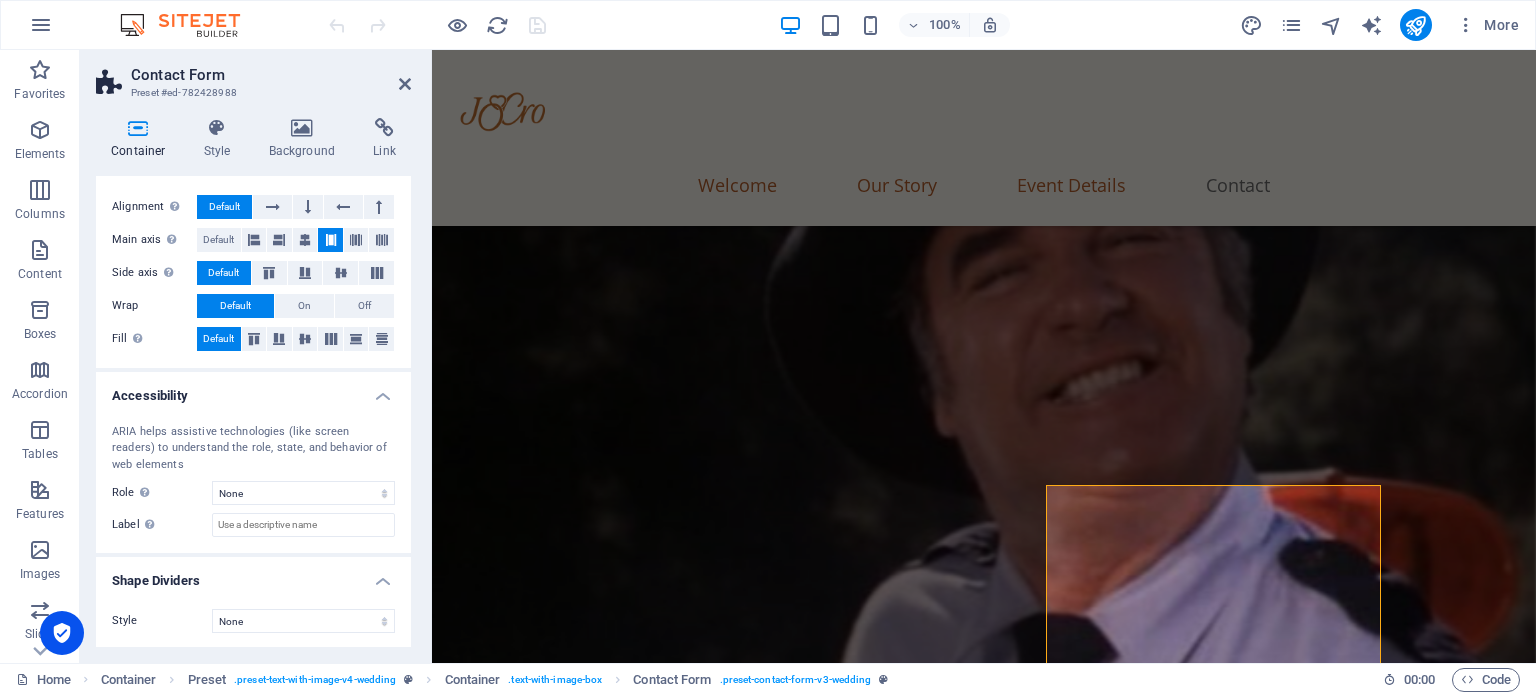 scroll, scrollTop: 0, scrollLeft: 0, axis: both 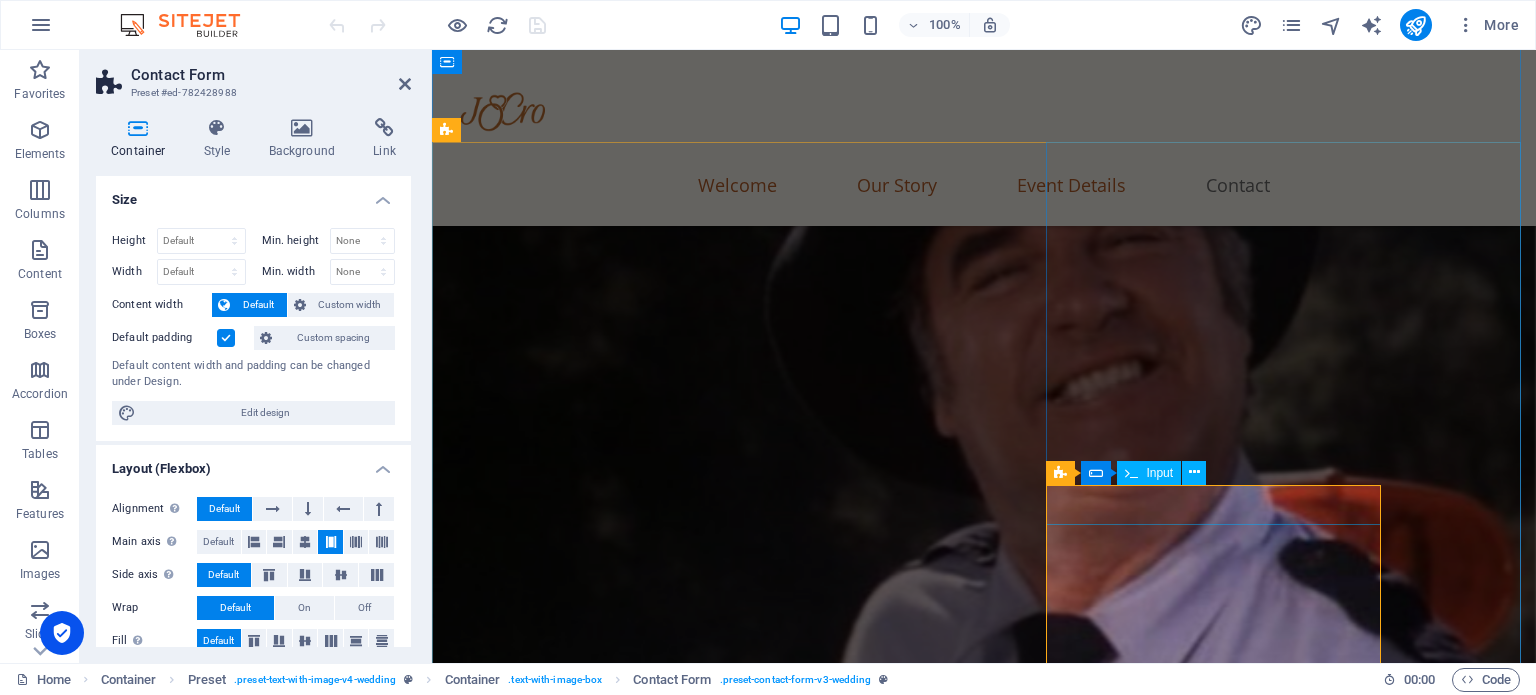 click on "Input" at bounding box center (1159, 473) 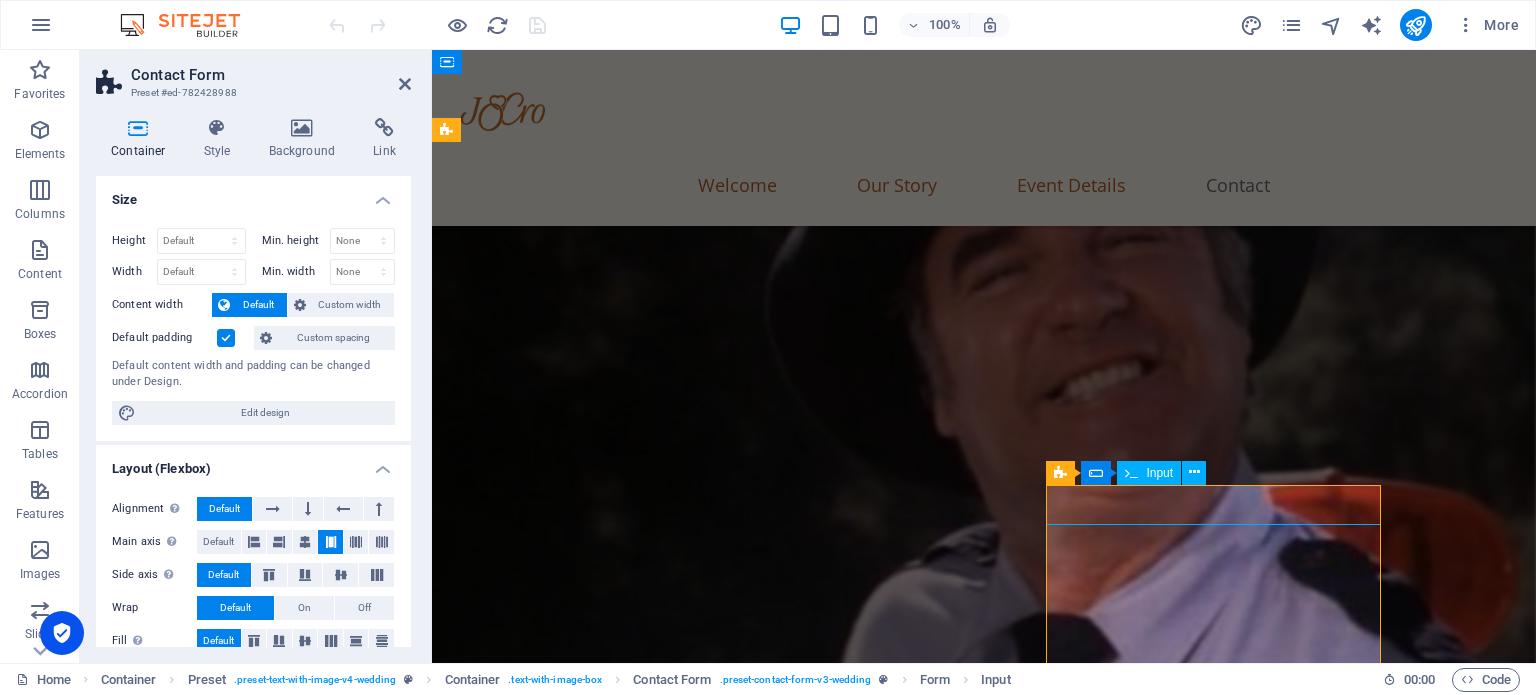 click on "Input" at bounding box center [1159, 473] 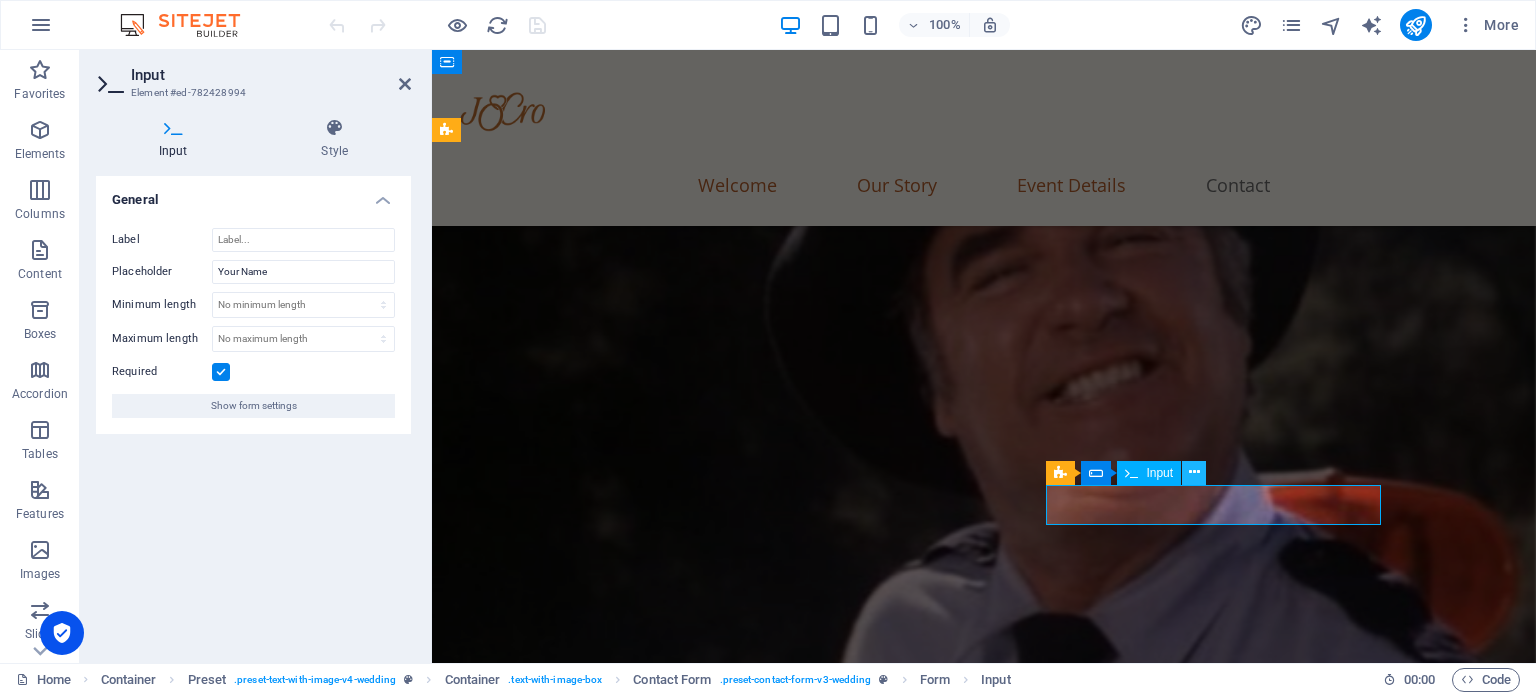 click at bounding box center (1194, 472) 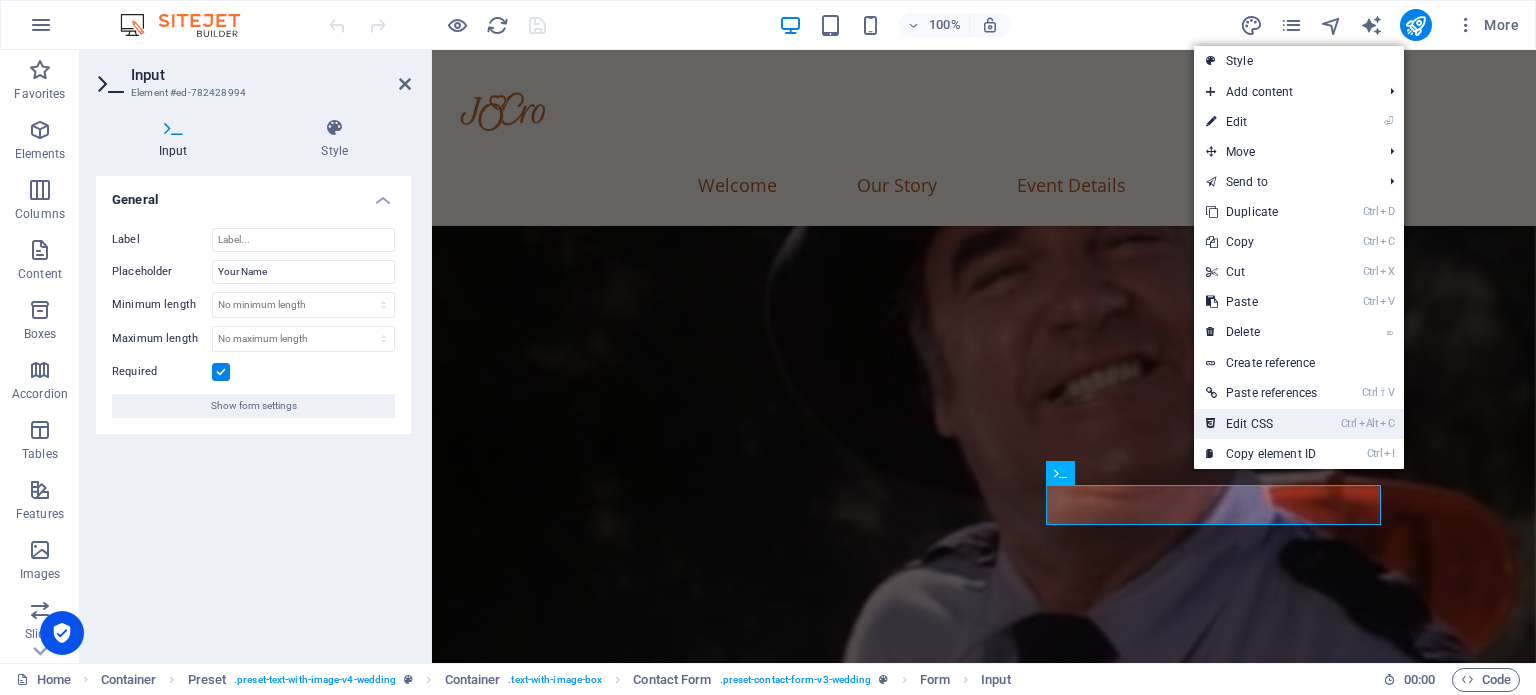 click on "Ctrl Alt C  Edit CSS" at bounding box center (1261, 424) 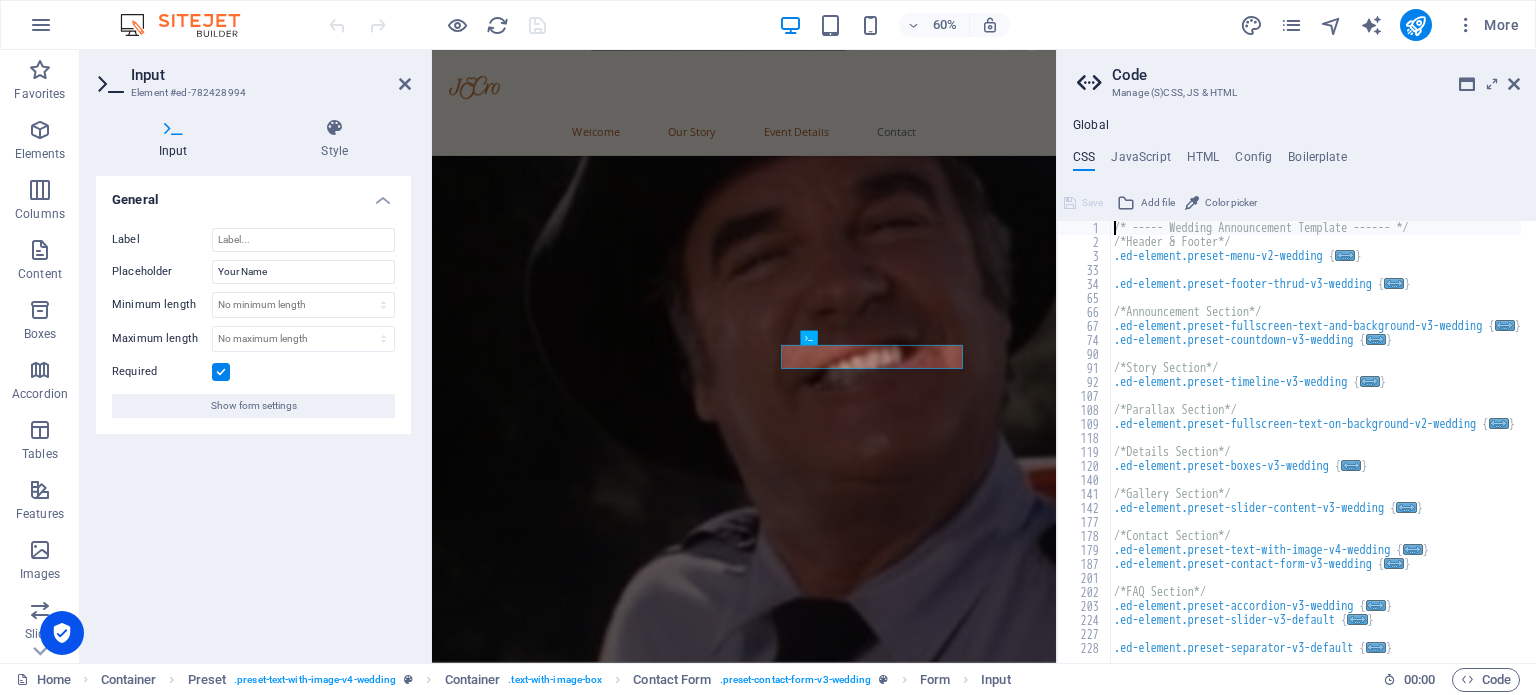 scroll, scrollTop: 2604, scrollLeft: 0, axis: vertical 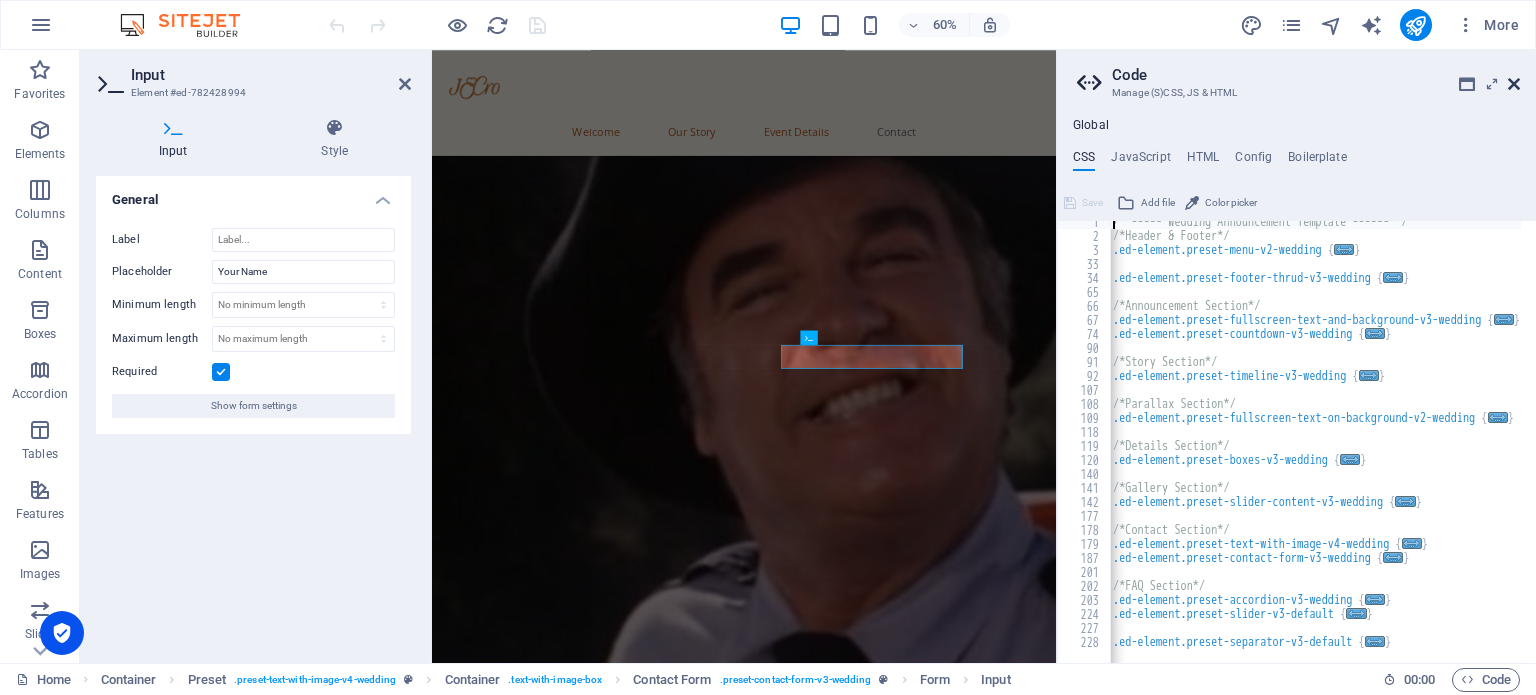 click at bounding box center [1514, 84] 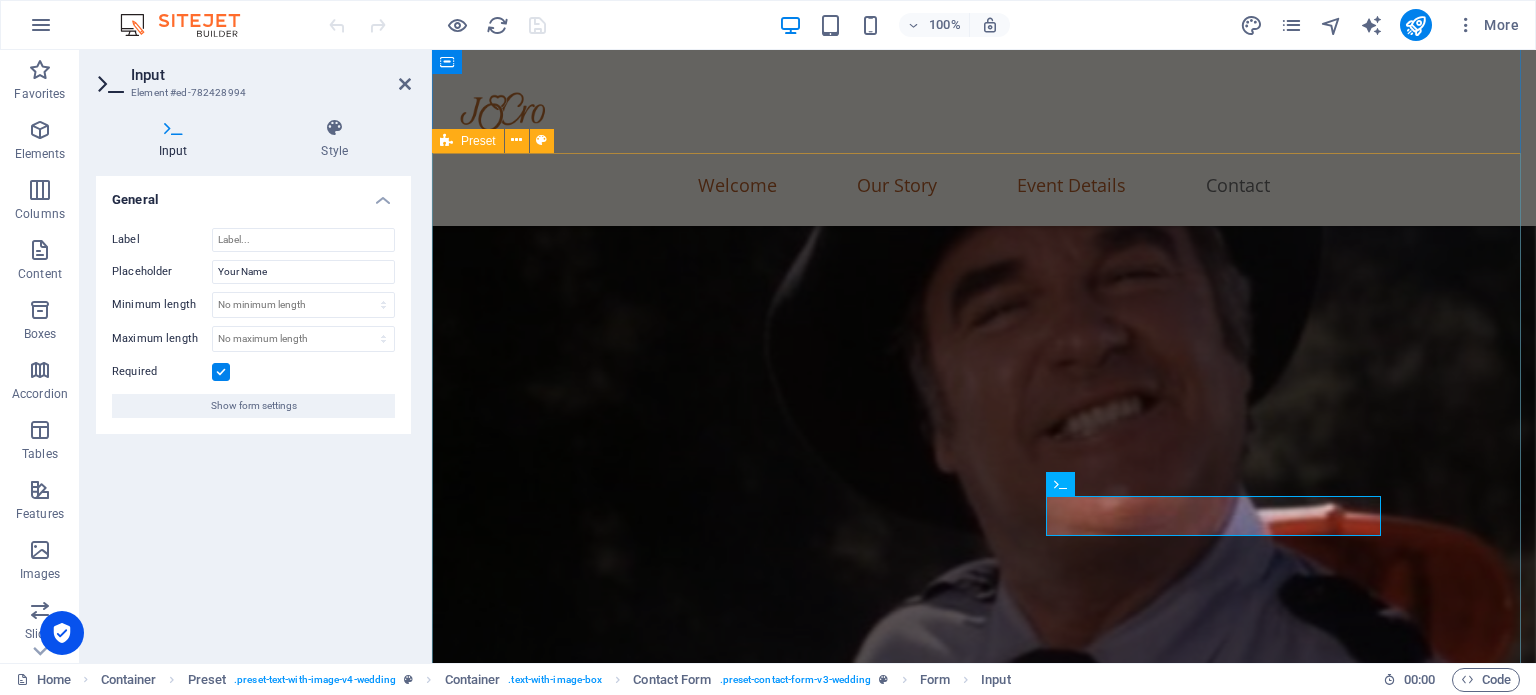 scroll, scrollTop: 2656, scrollLeft: 0, axis: vertical 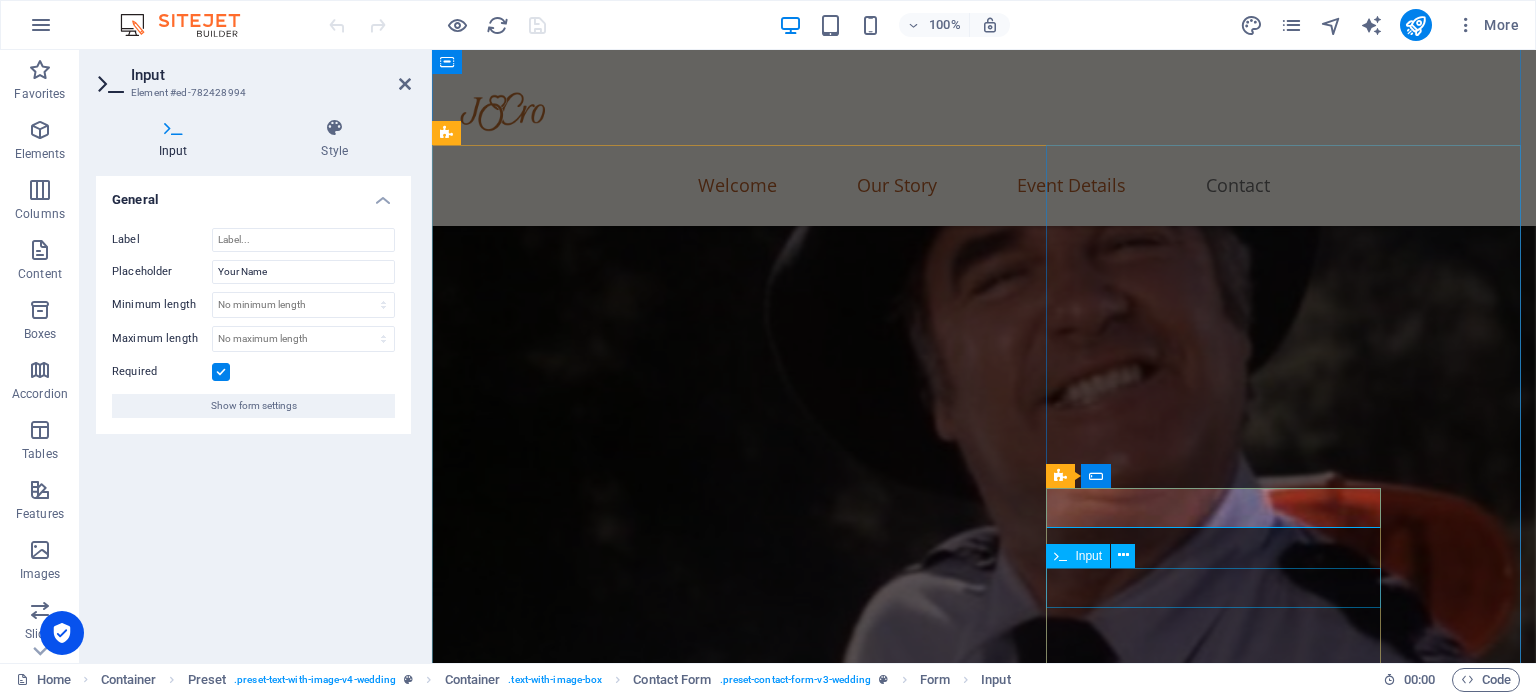 click at bounding box center (914, 3510) 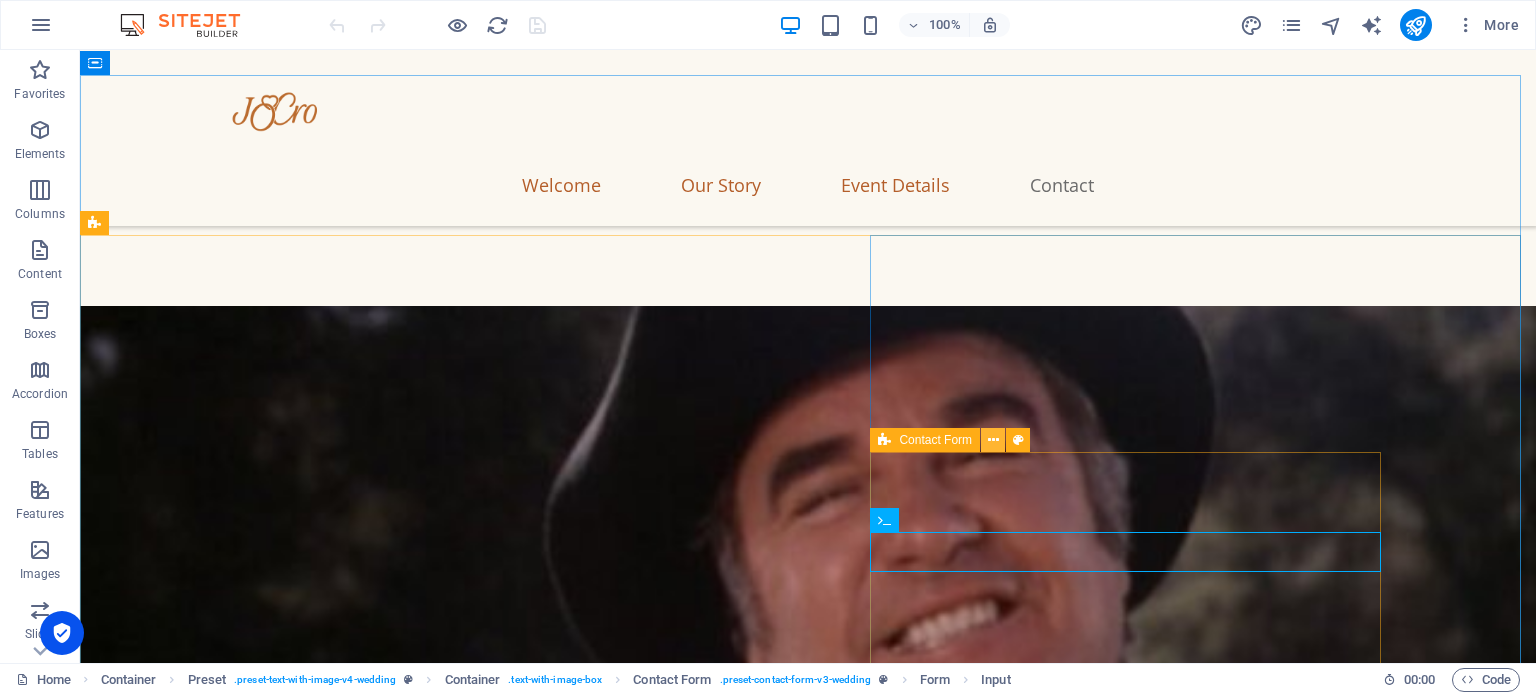 click at bounding box center [993, 440] 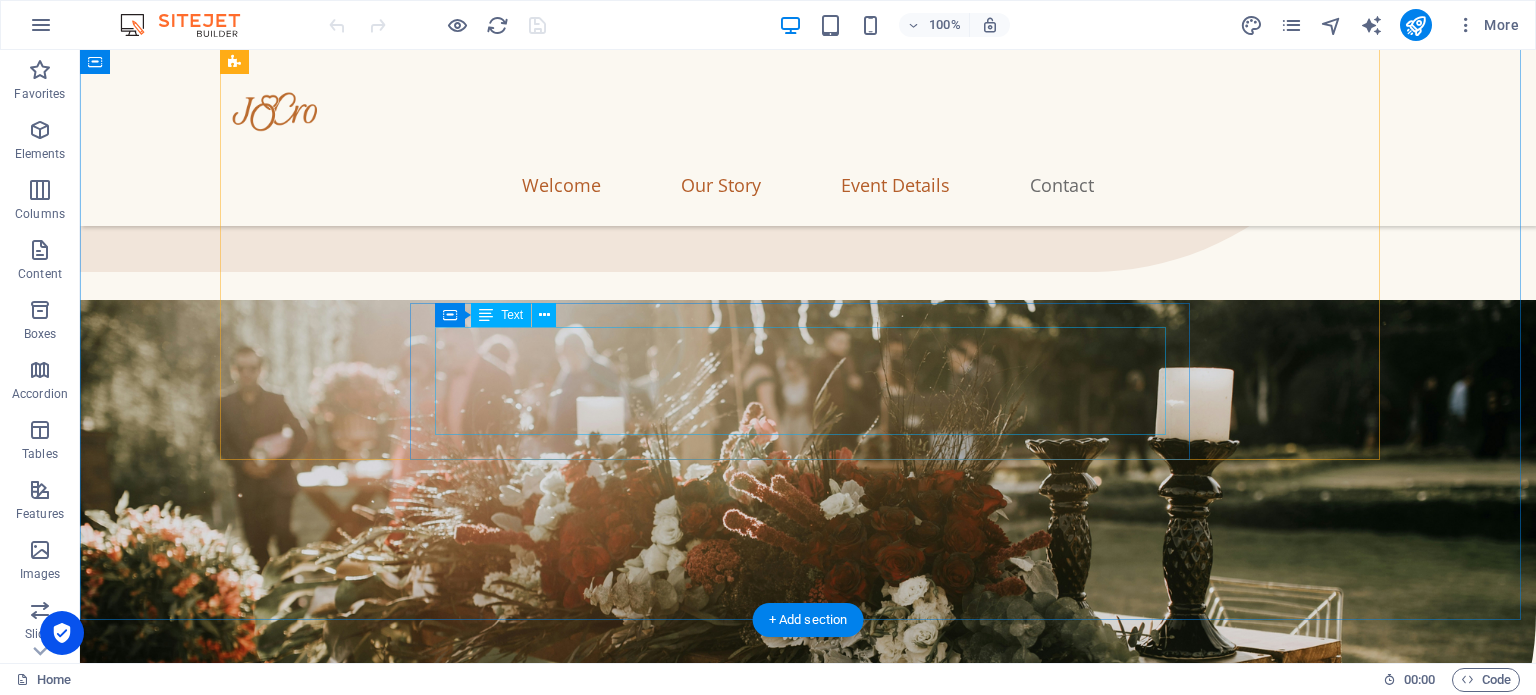 scroll, scrollTop: 4696, scrollLeft: 0, axis: vertical 